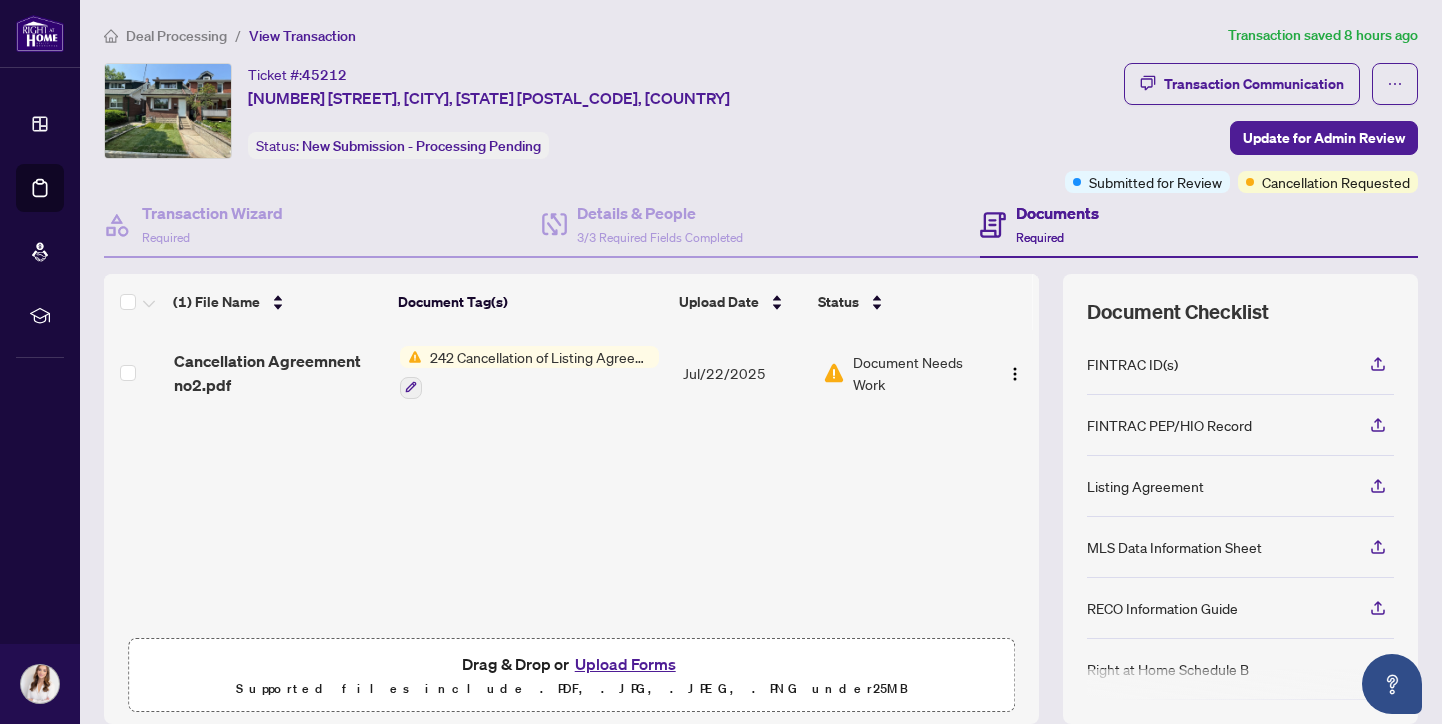 scroll, scrollTop: 0, scrollLeft: 0, axis: both 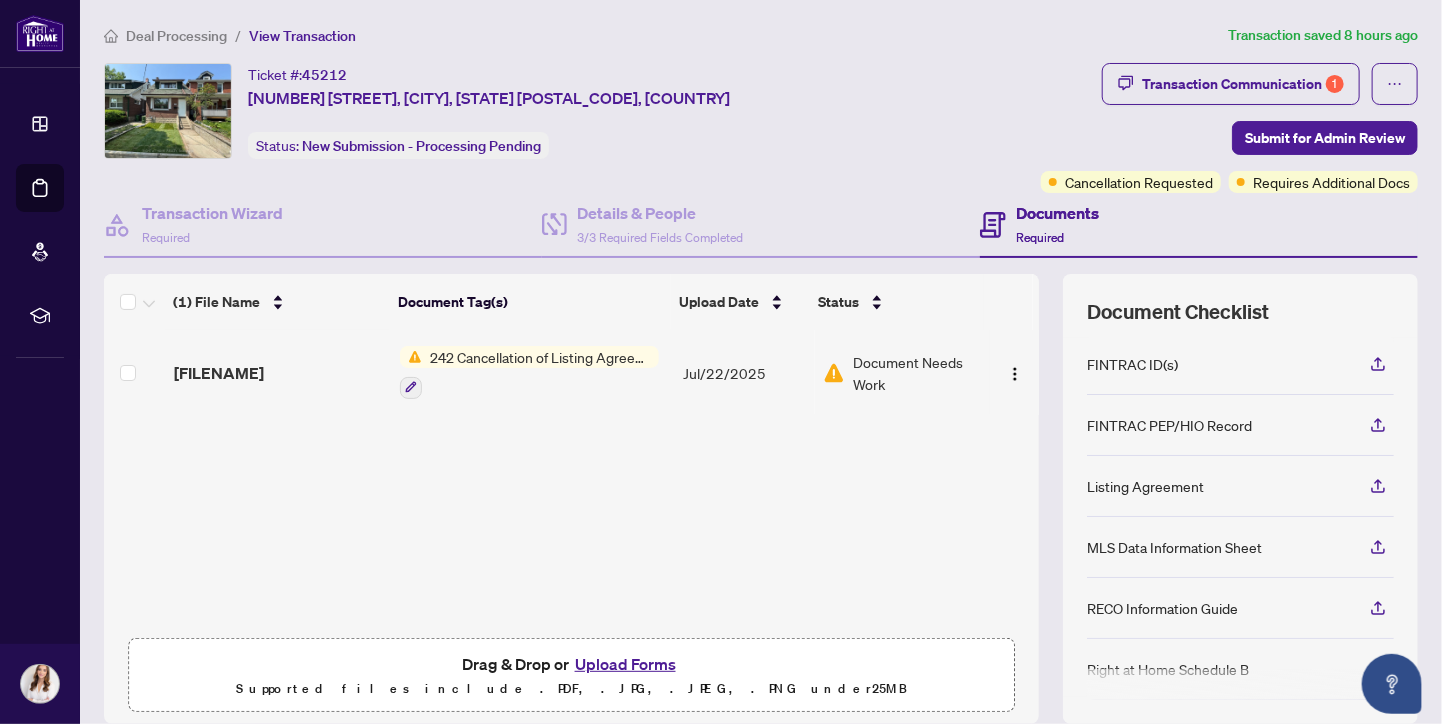 click on "Document Needs Work" at bounding box center [917, 373] 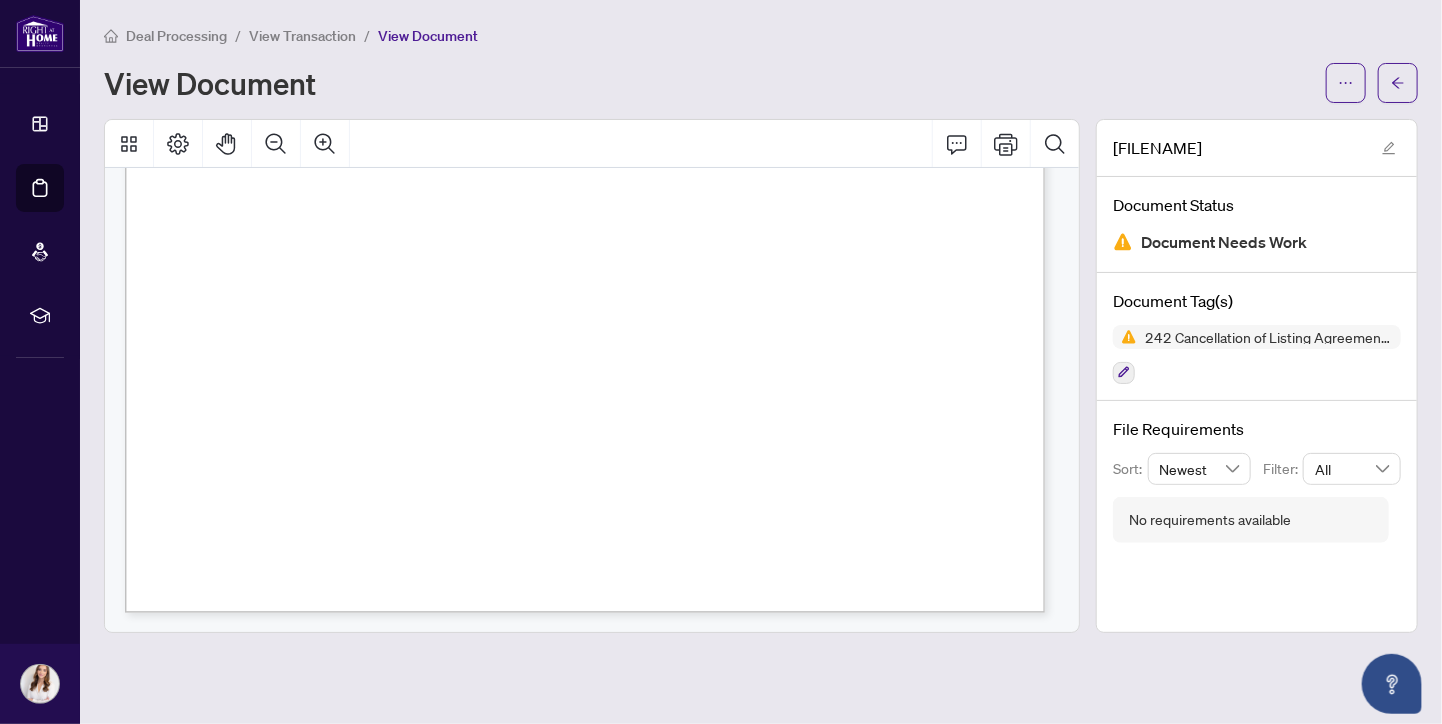 scroll, scrollTop: 0, scrollLeft: 0, axis: both 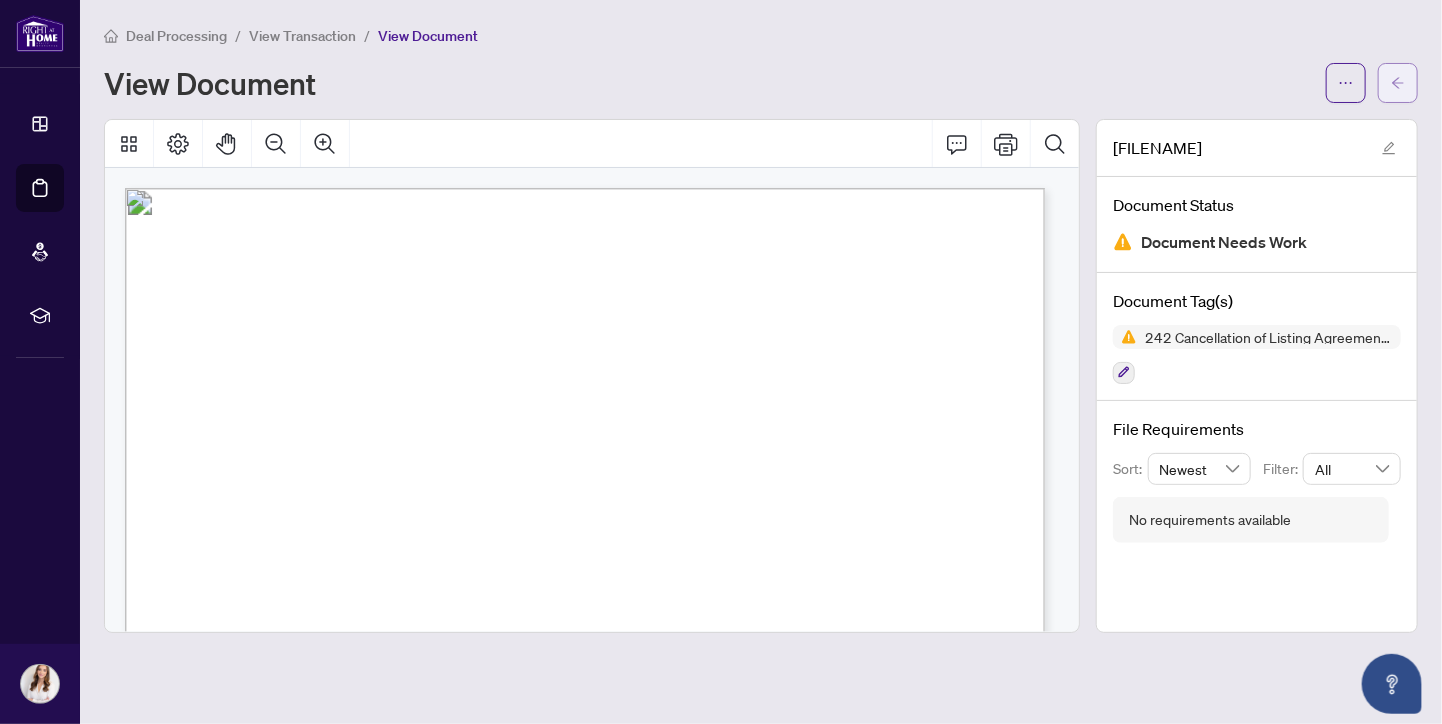 click 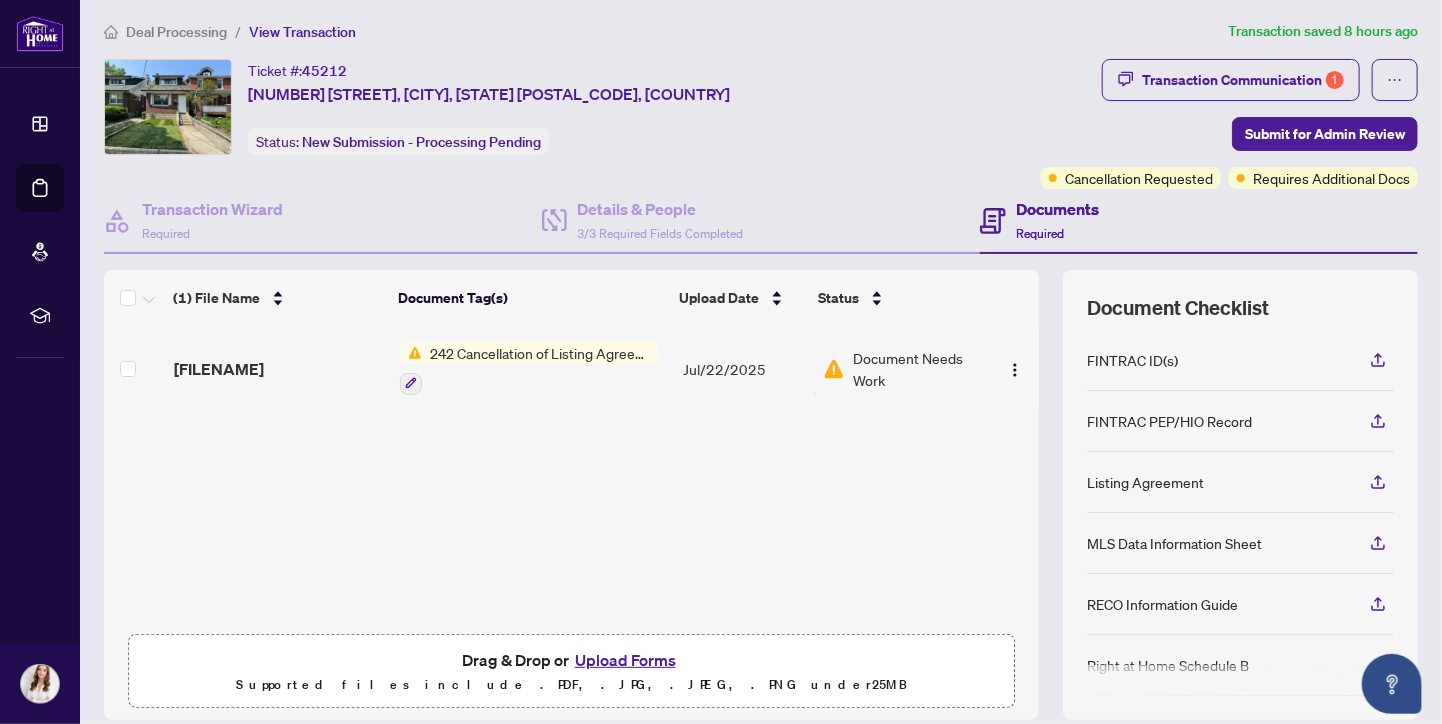scroll, scrollTop: 0, scrollLeft: 0, axis: both 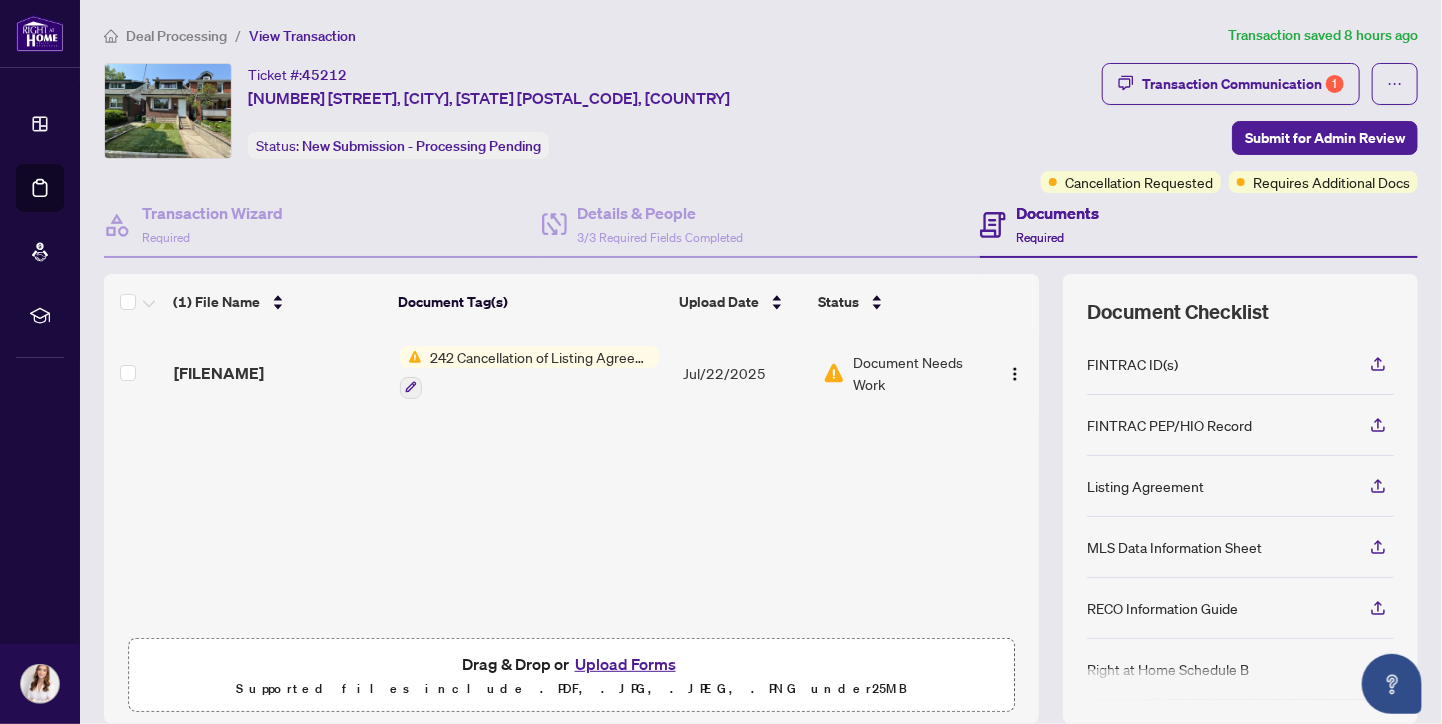 click on "Document Needs Work" at bounding box center [902, 372] 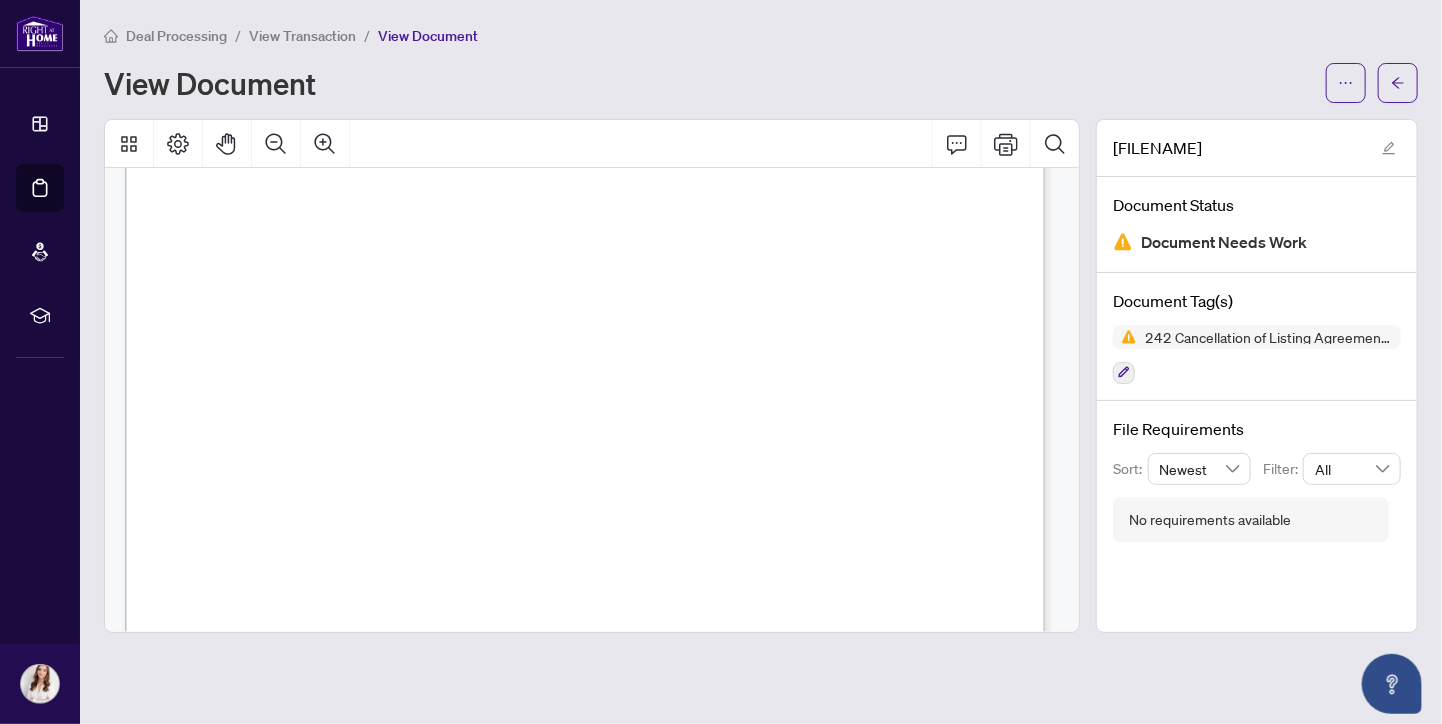 scroll, scrollTop: 128, scrollLeft: 0, axis: vertical 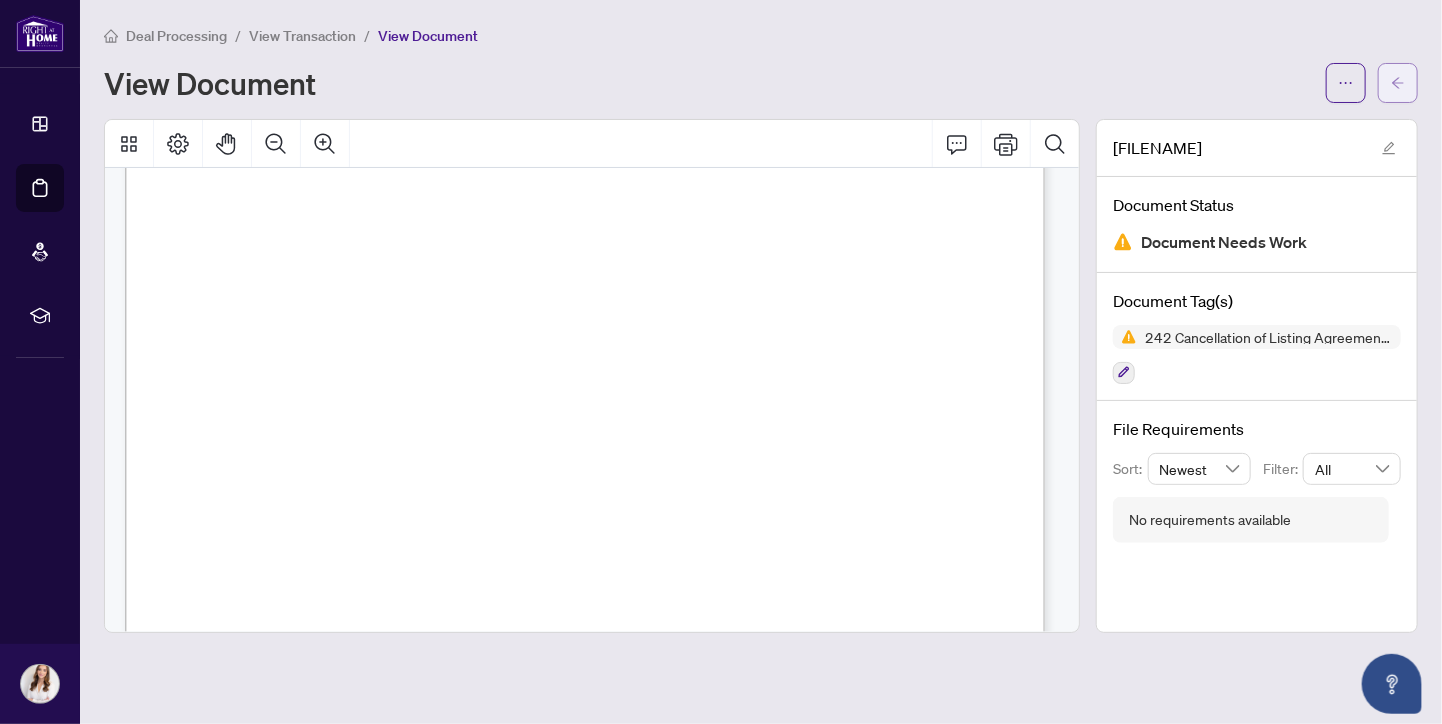 click 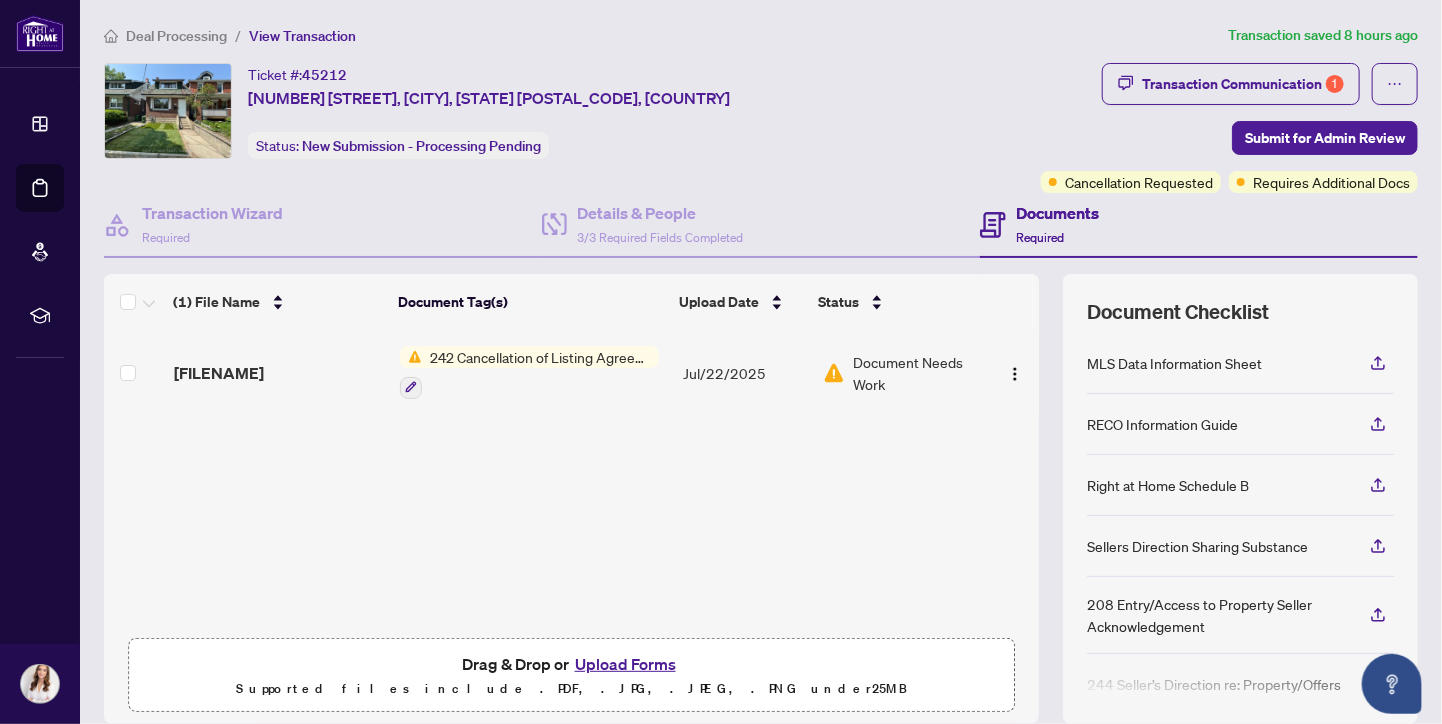 scroll, scrollTop: 200, scrollLeft: 0, axis: vertical 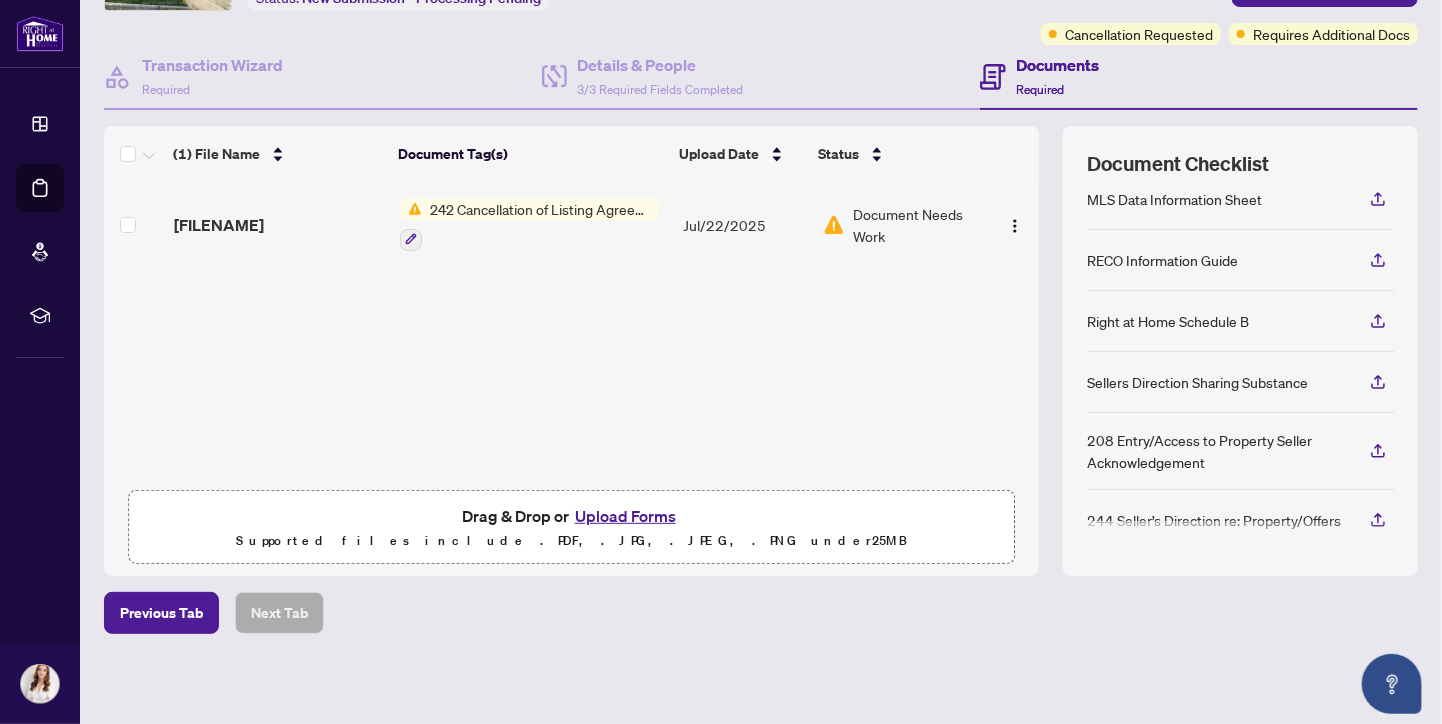 click on "208 Entry/Access to Property Seller Acknowledgement" at bounding box center (1216, 451) 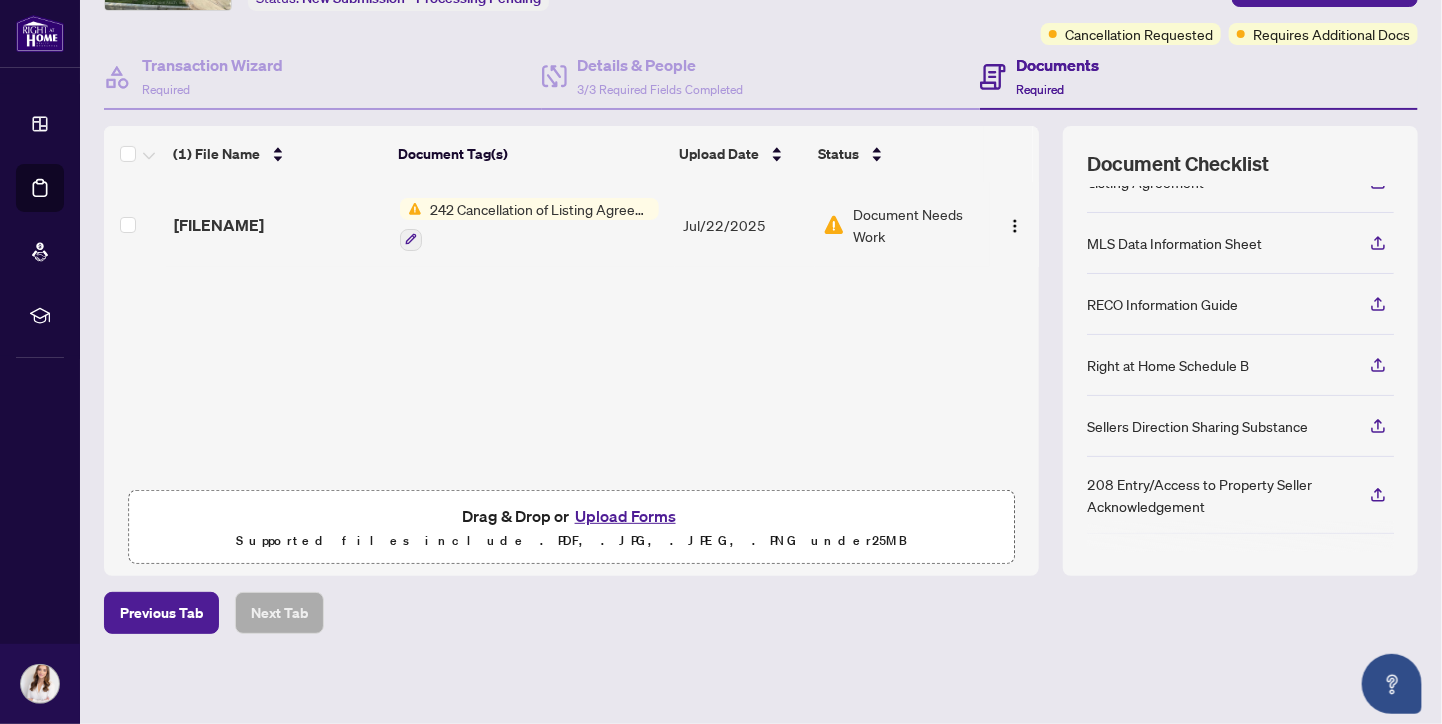 scroll, scrollTop: 200, scrollLeft: 0, axis: vertical 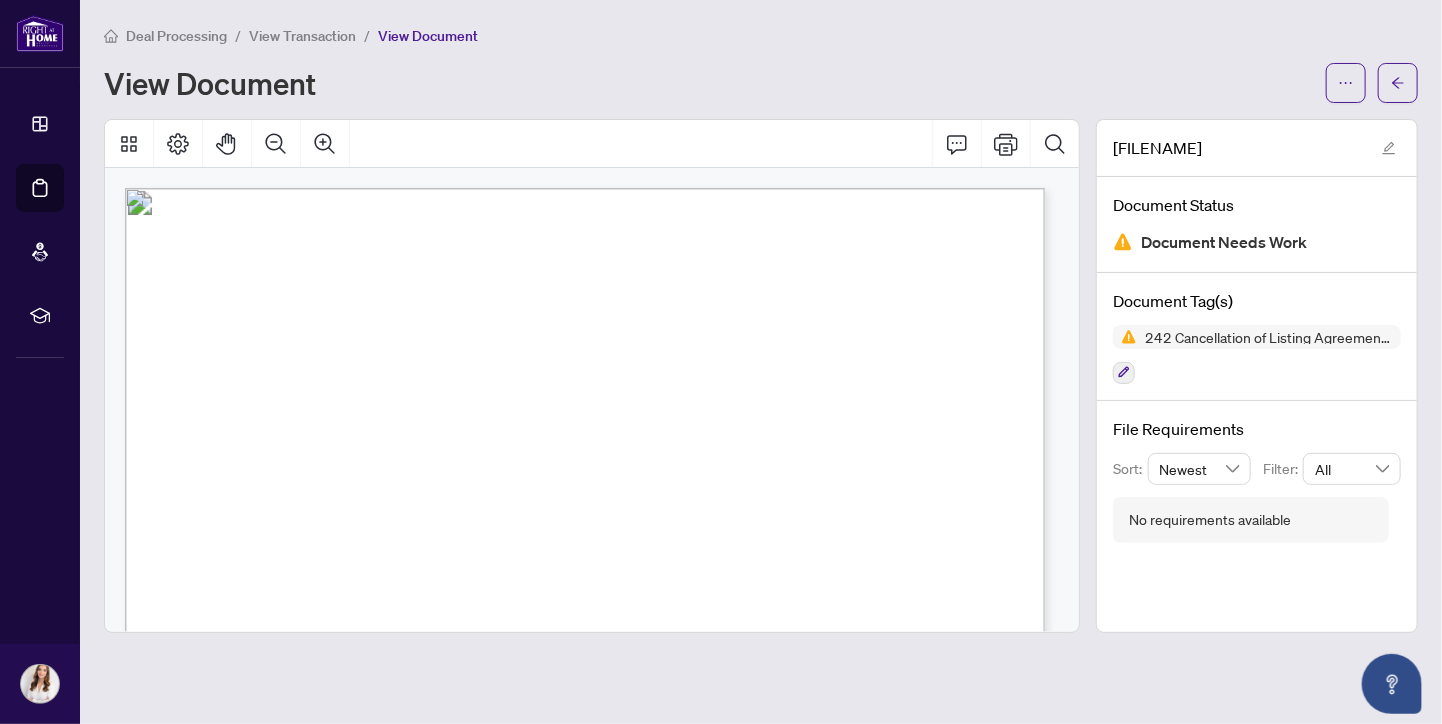 click on "View Transaction" at bounding box center (302, 36) 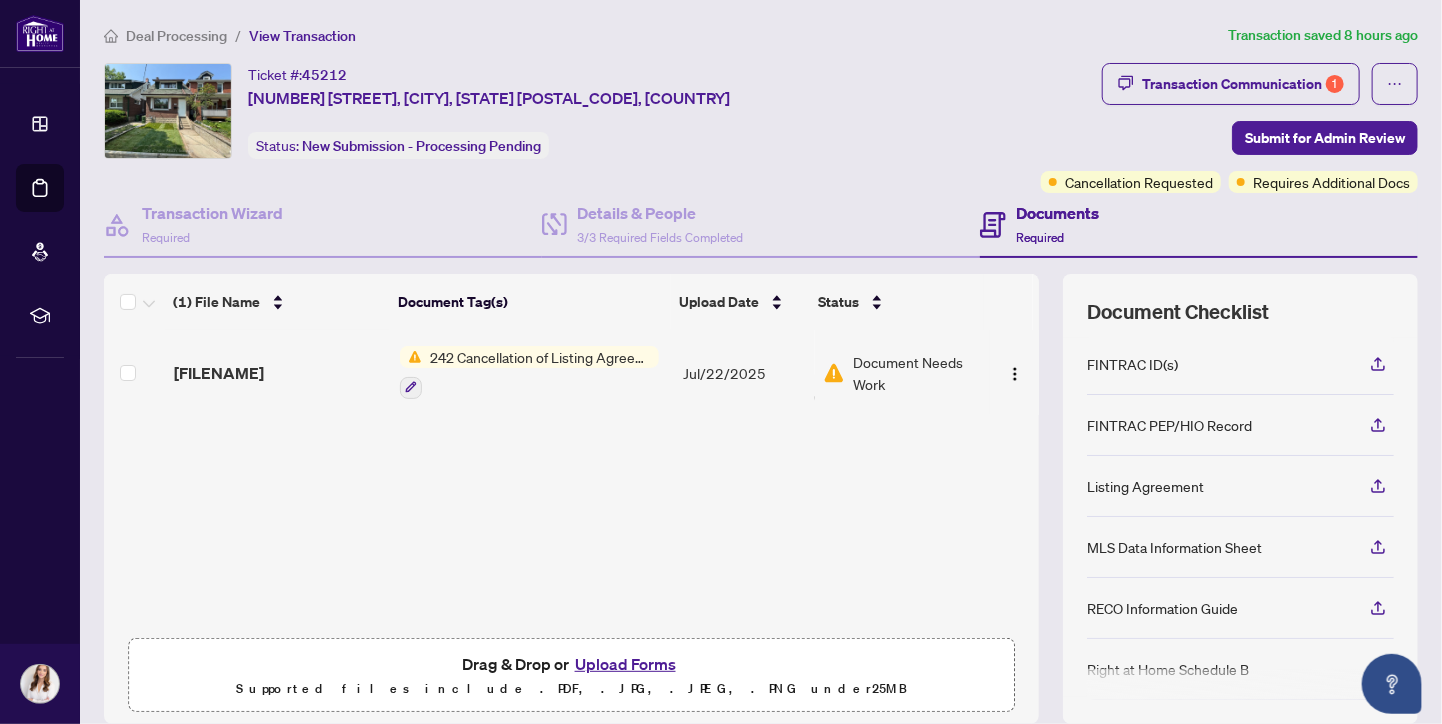 click on "Deal Processing" at bounding box center [176, 36] 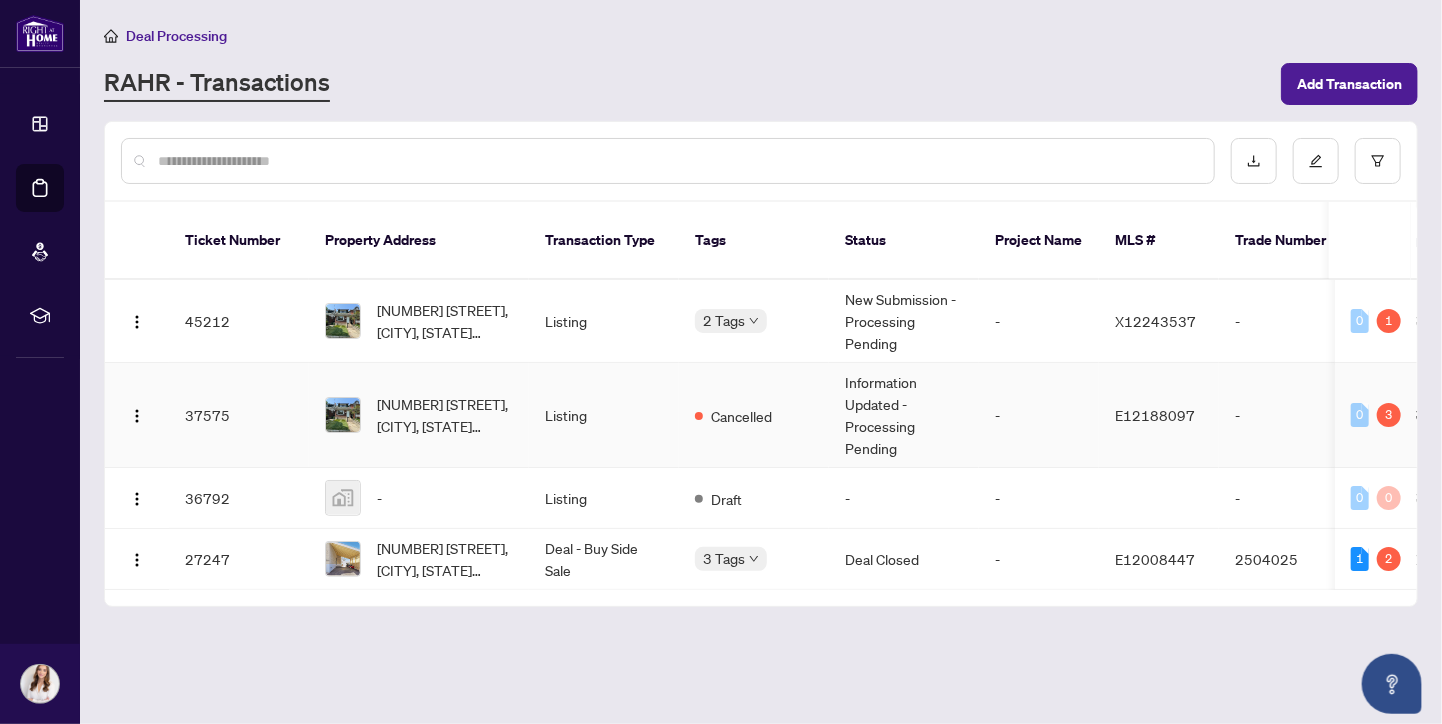 click on "Listing" at bounding box center [604, 415] 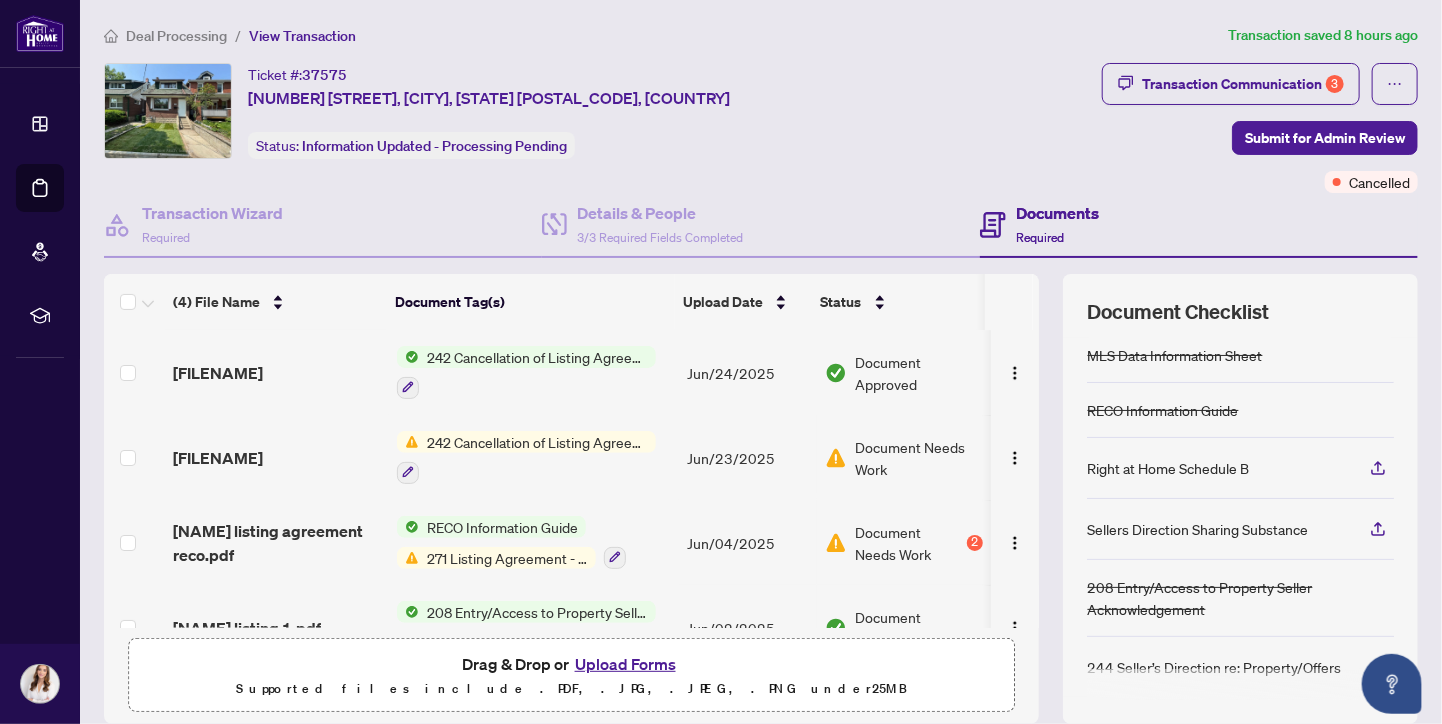 scroll, scrollTop: 0, scrollLeft: 0, axis: both 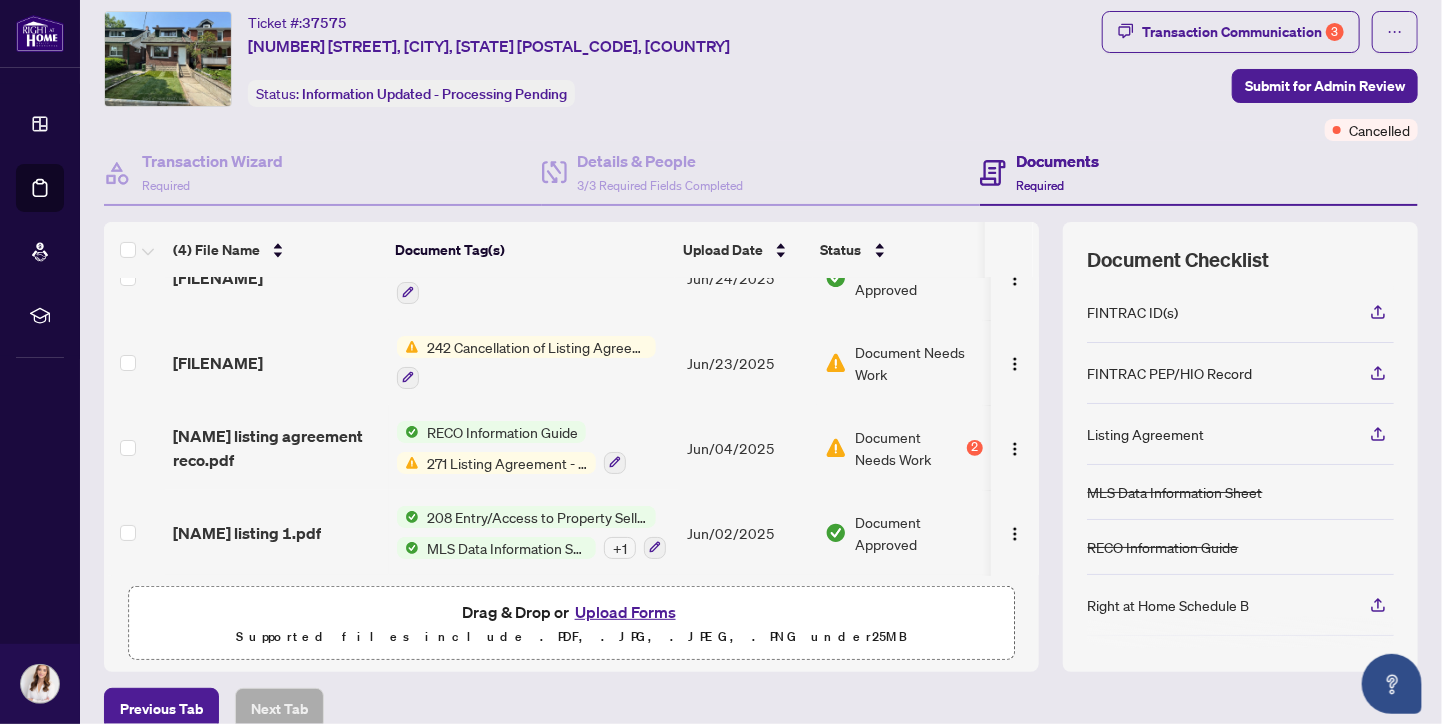 click on "RECO Information Guide" at bounding box center [502, 432] 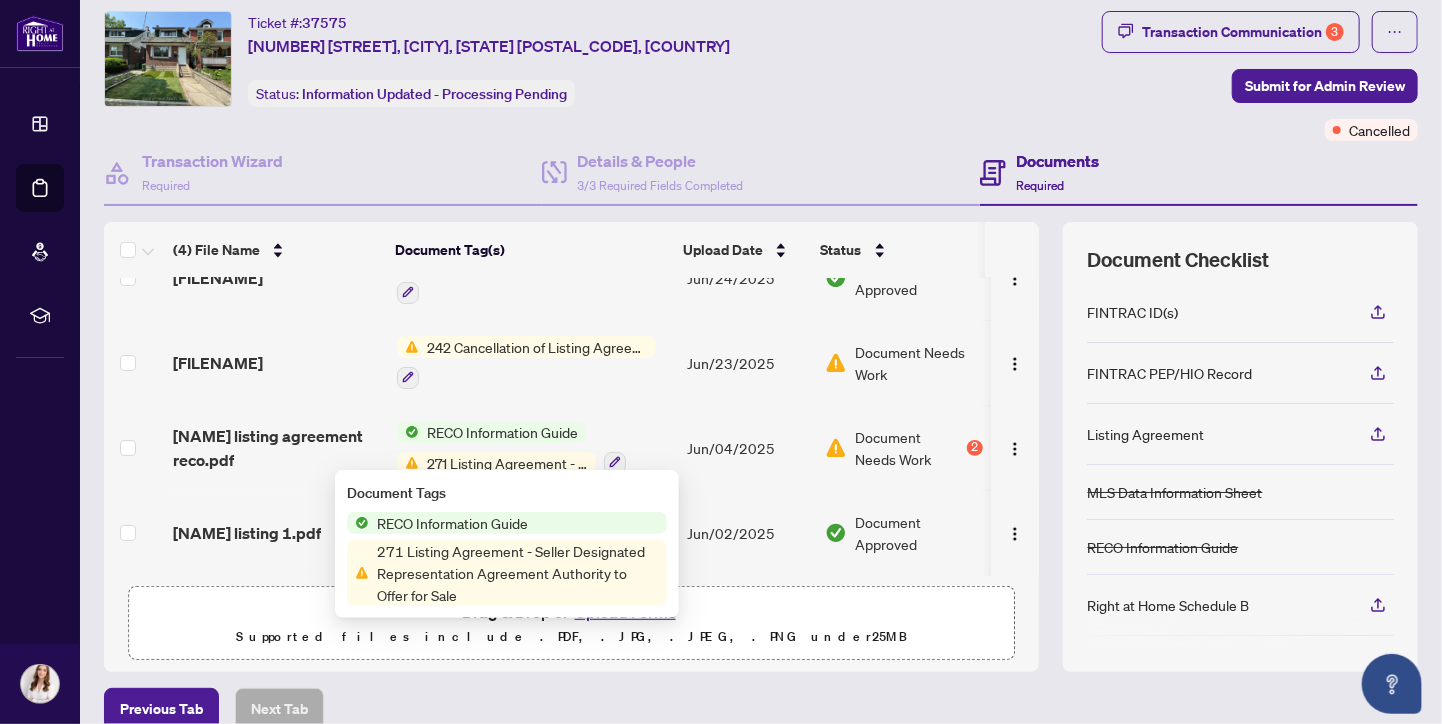 click on "RECO Information Guide" at bounding box center (452, 523) 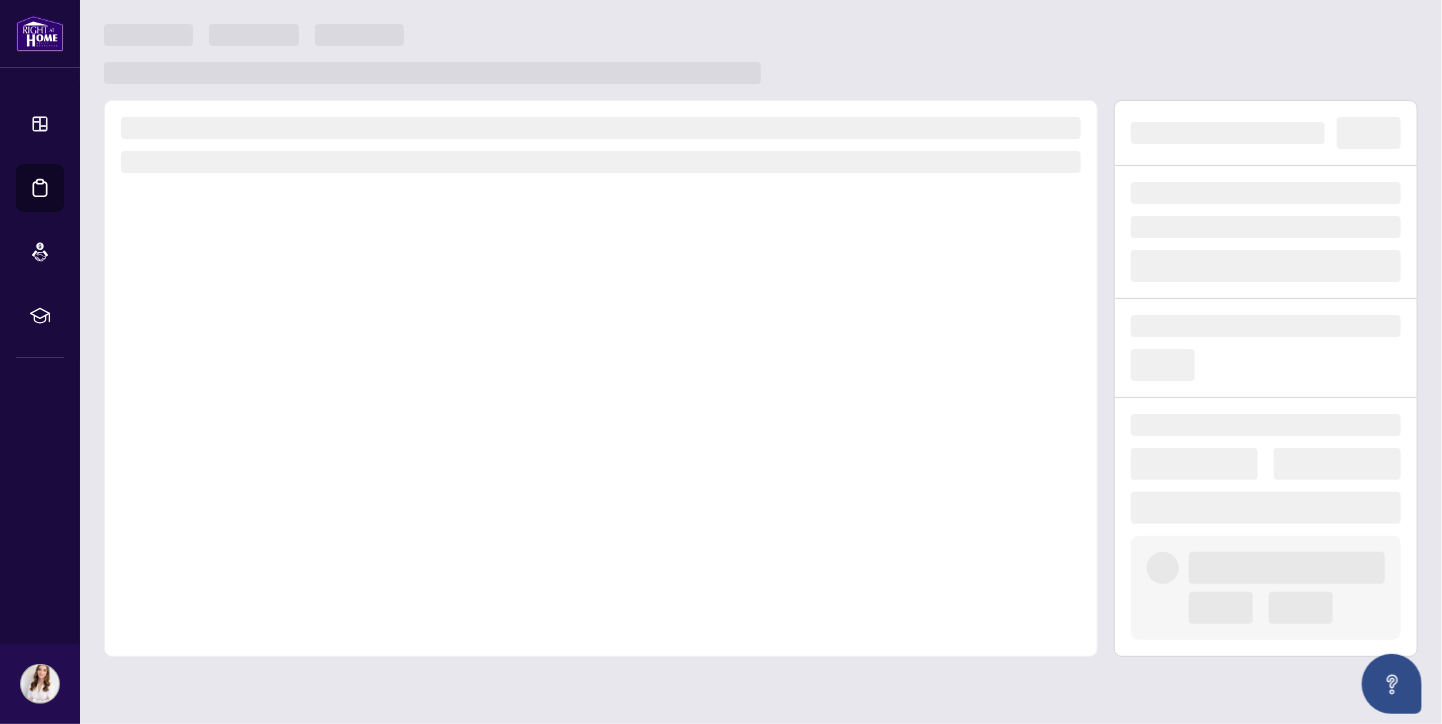 scroll, scrollTop: 0, scrollLeft: 0, axis: both 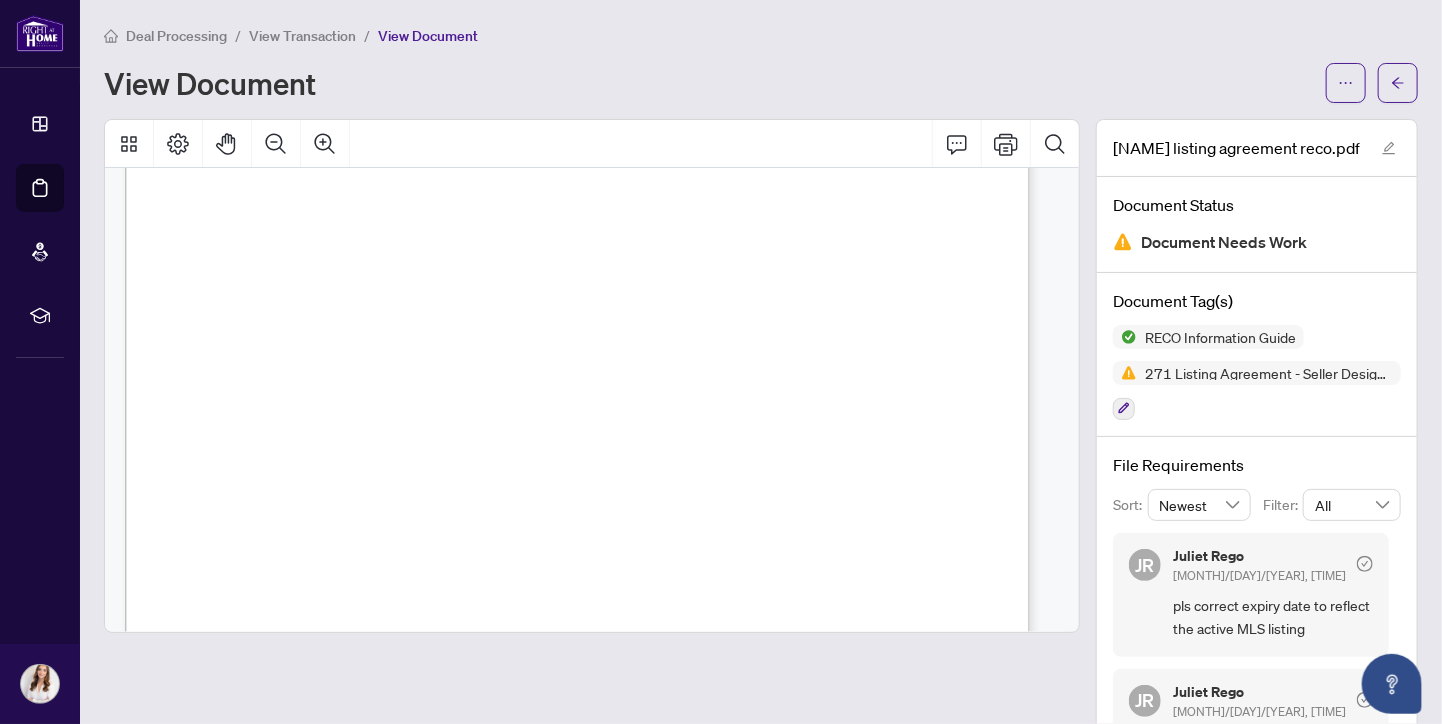 click on "Deal Processing" at bounding box center (176, 36) 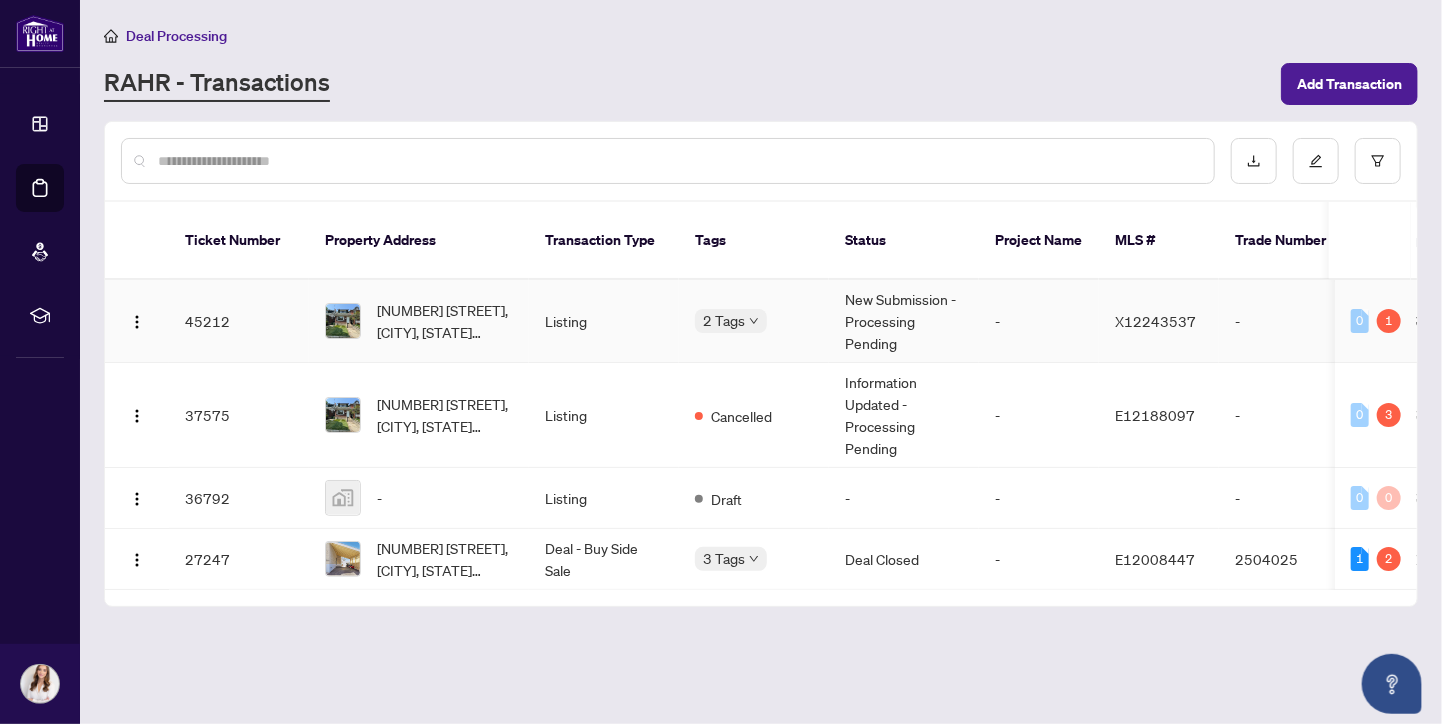 click on "Listing" at bounding box center (604, 321) 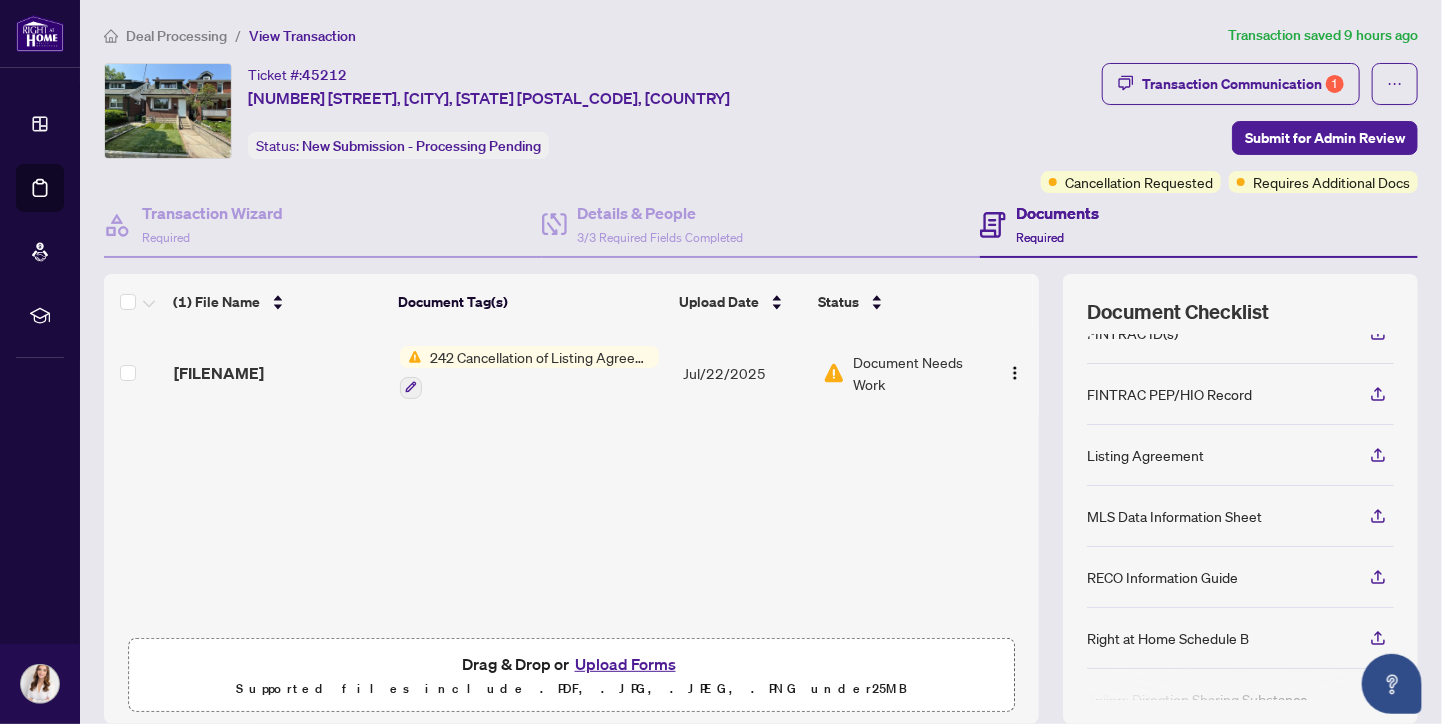 scroll, scrollTop: 28, scrollLeft: 0, axis: vertical 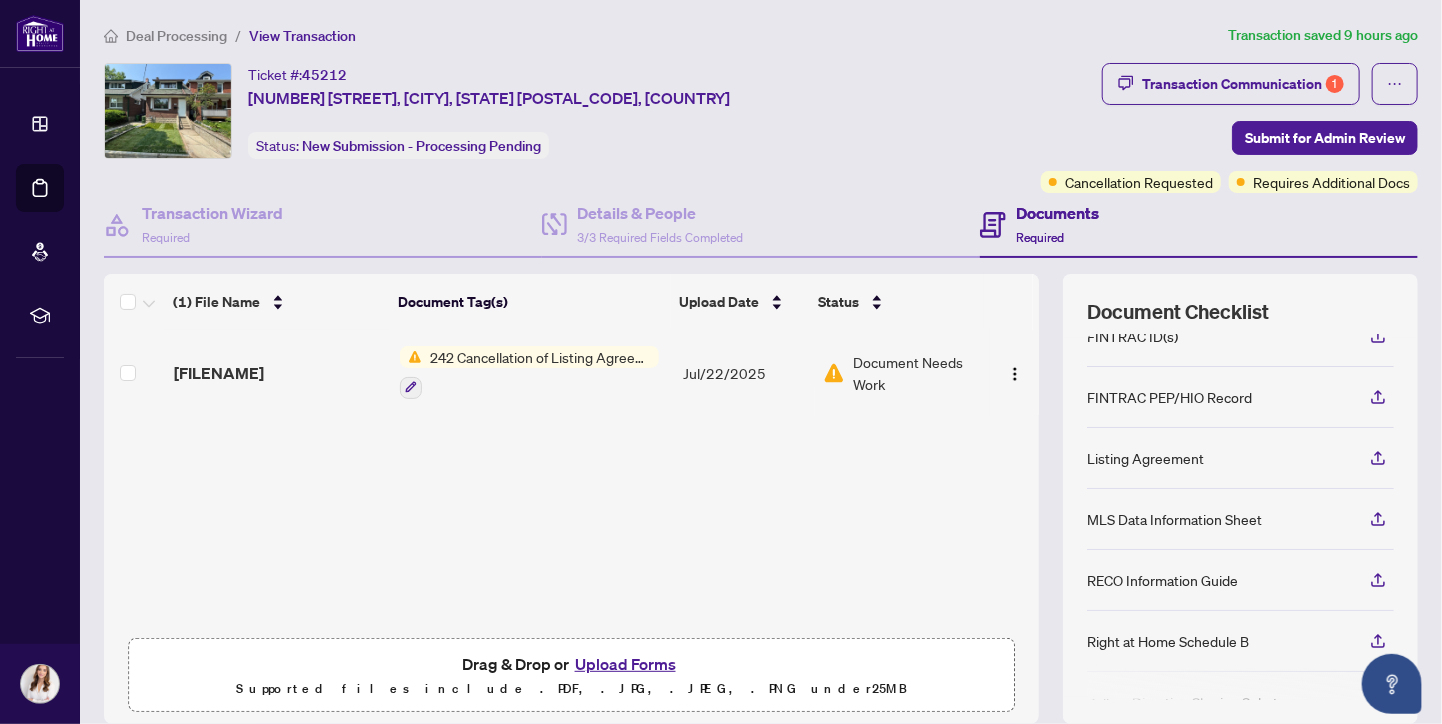 click on "Deal Processing" at bounding box center [176, 36] 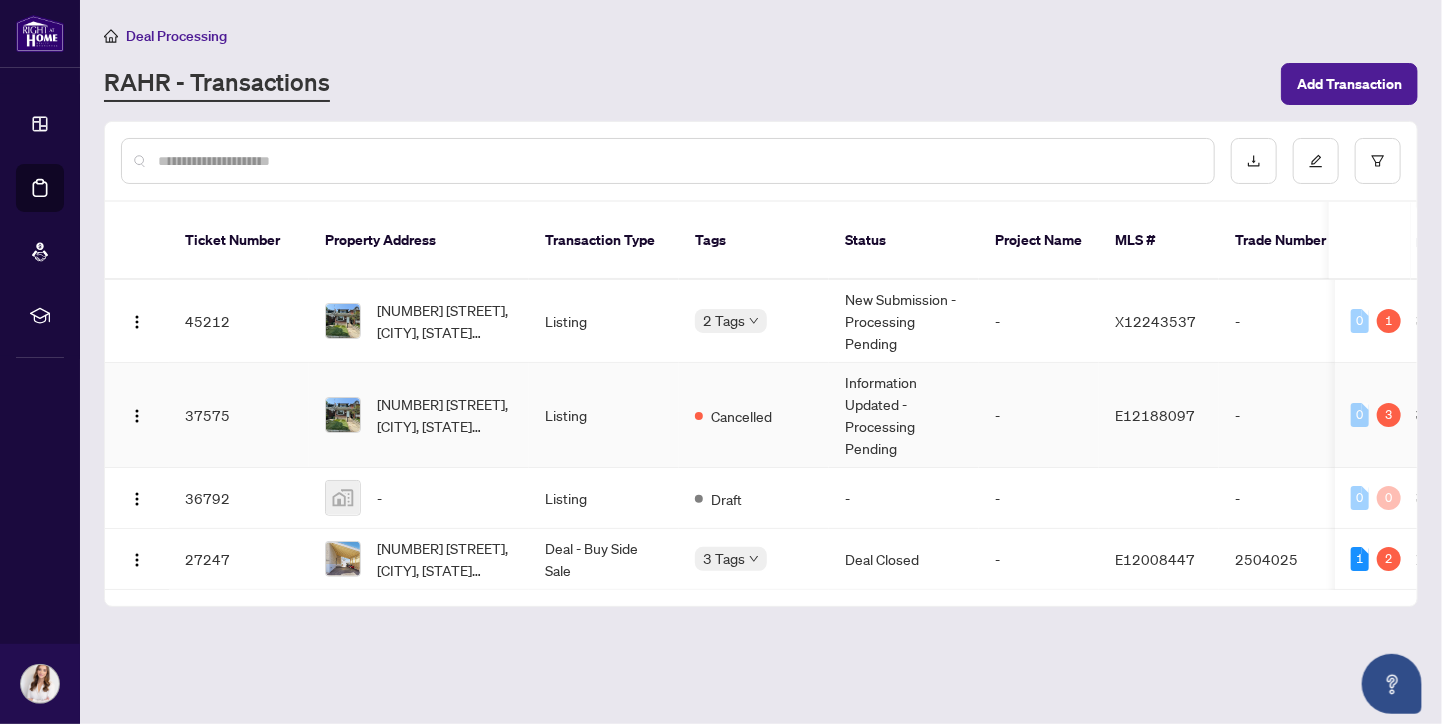 click on "Listing" at bounding box center (604, 415) 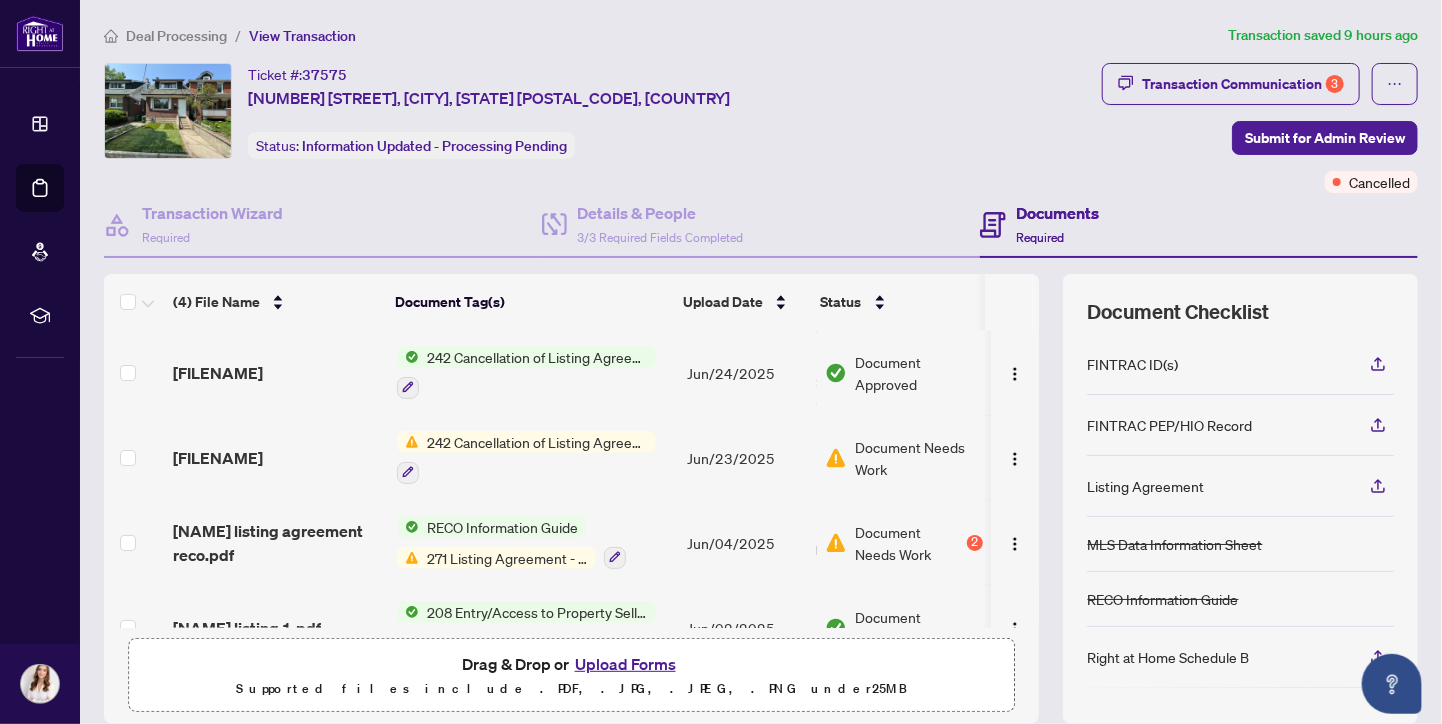 scroll, scrollTop: 45, scrollLeft: 0, axis: vertical 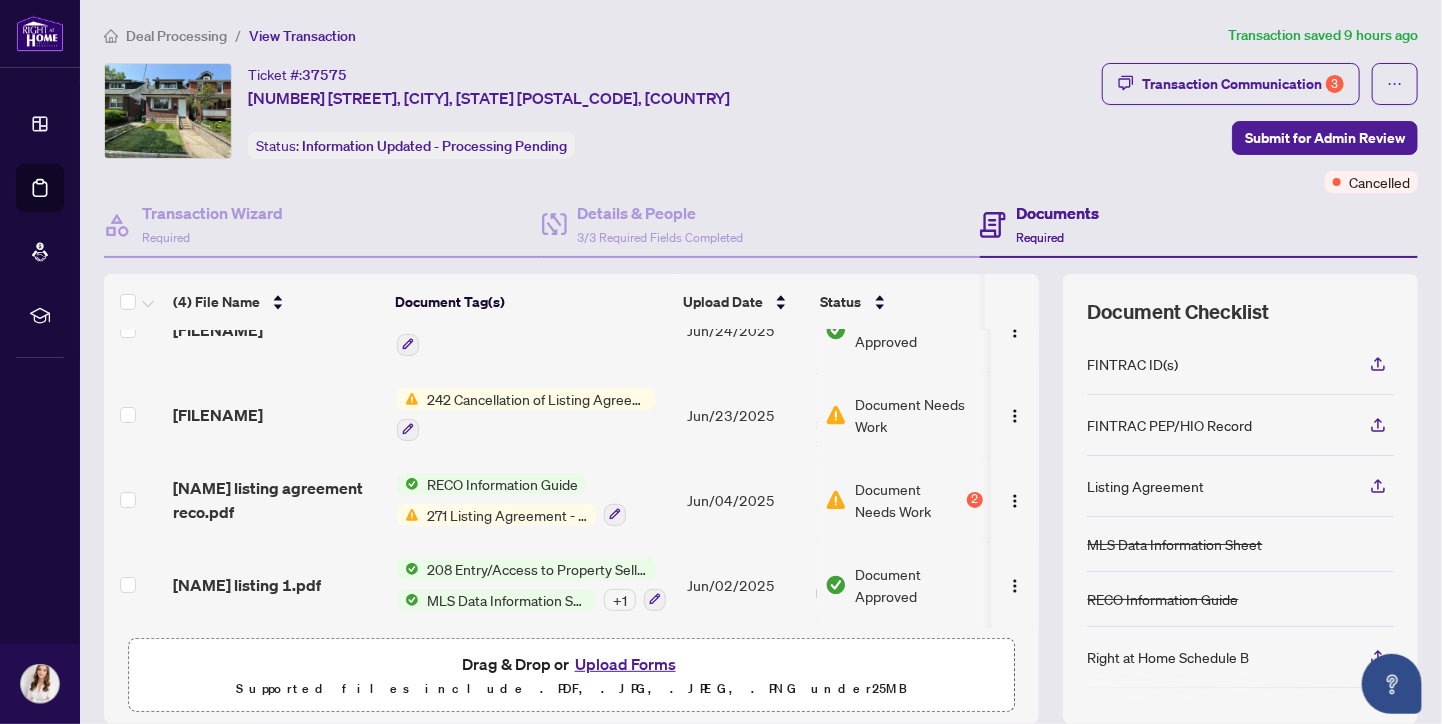 click on "271 Listing Agreement - Seller Designated Representation Agreement Authority
to Offer for Sale" at bounding box center [507, 515] 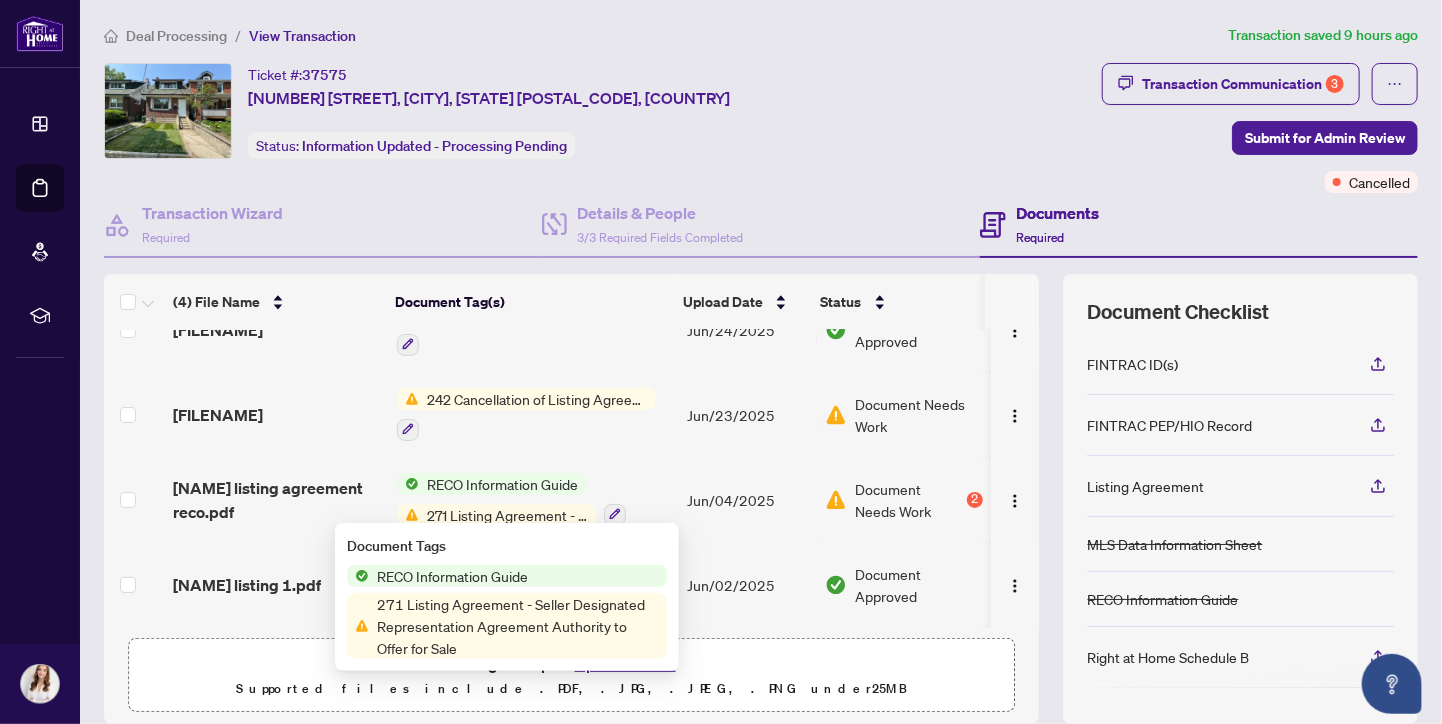 click on "271 Listing Agreement - Seller Designated Representation Agreement Authority
to Offer for Sale" at bounding box center [507, 515] 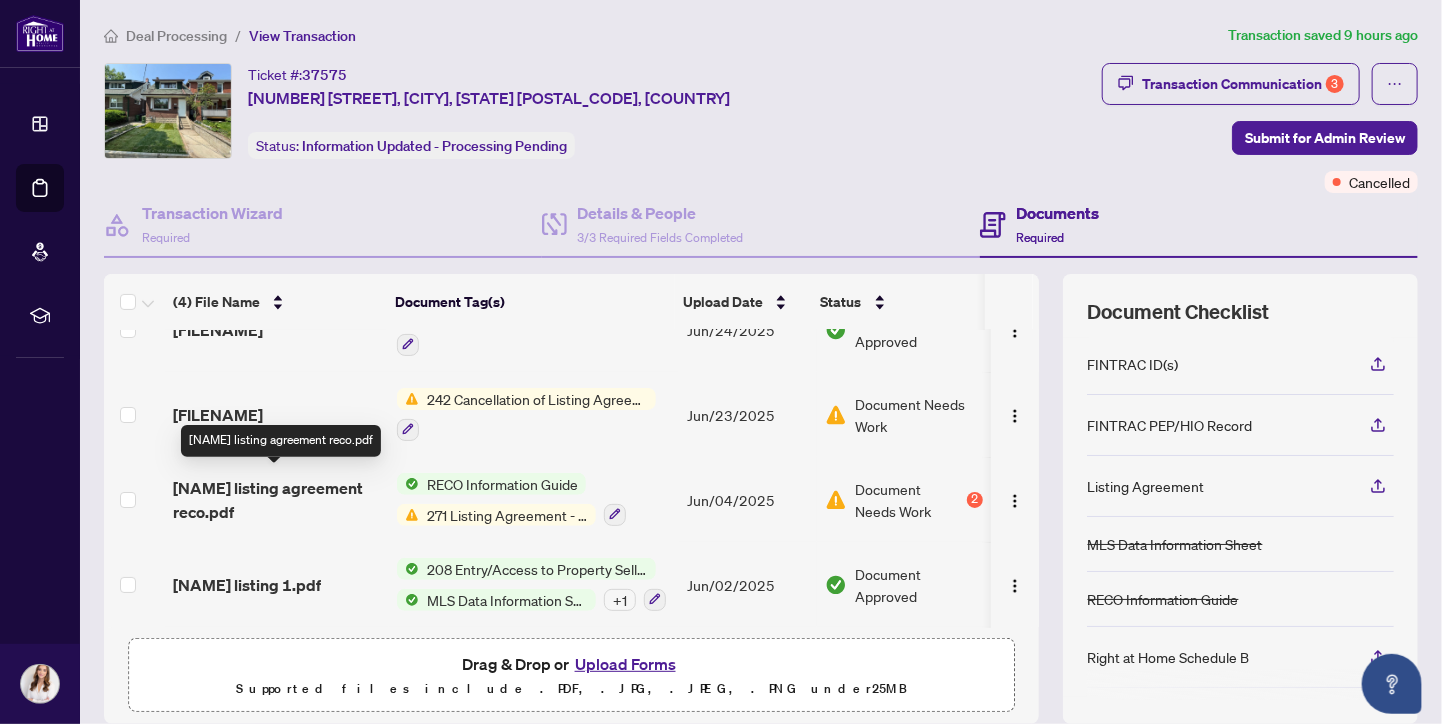 click on "[NAME] listing agreement reco.pdf" at bounding box center [277, 500] 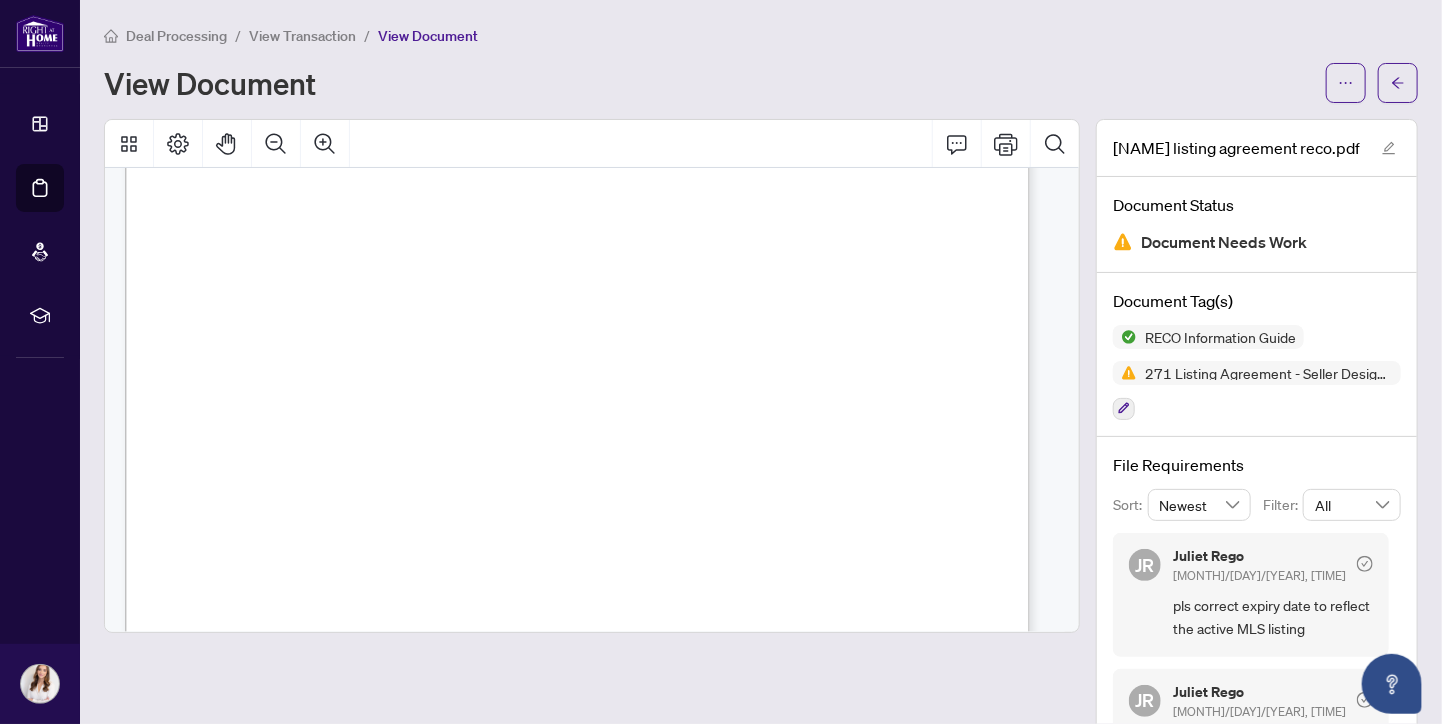 scroll, scrollTop: 5564, scrollLeft: 0, axis: vertical 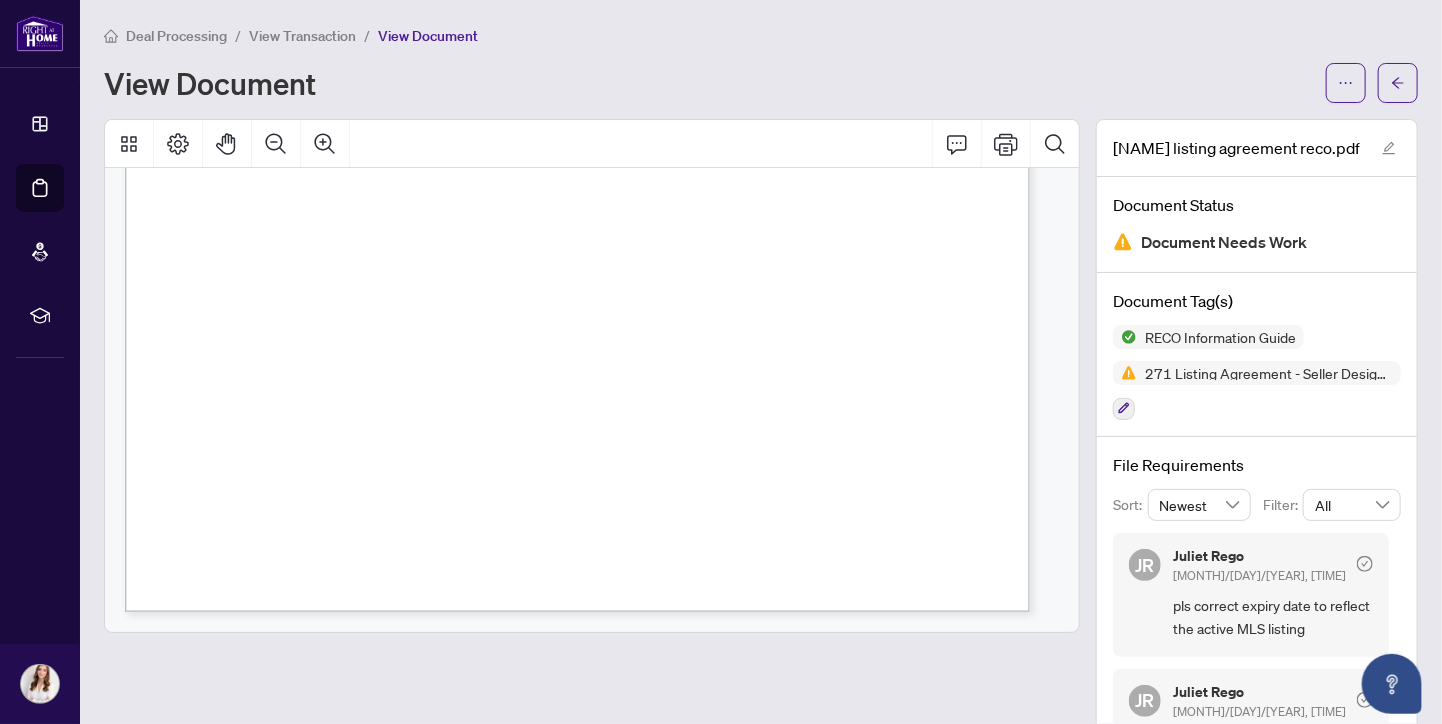 click on "Deal Processing" at bounding box center (176, 36) 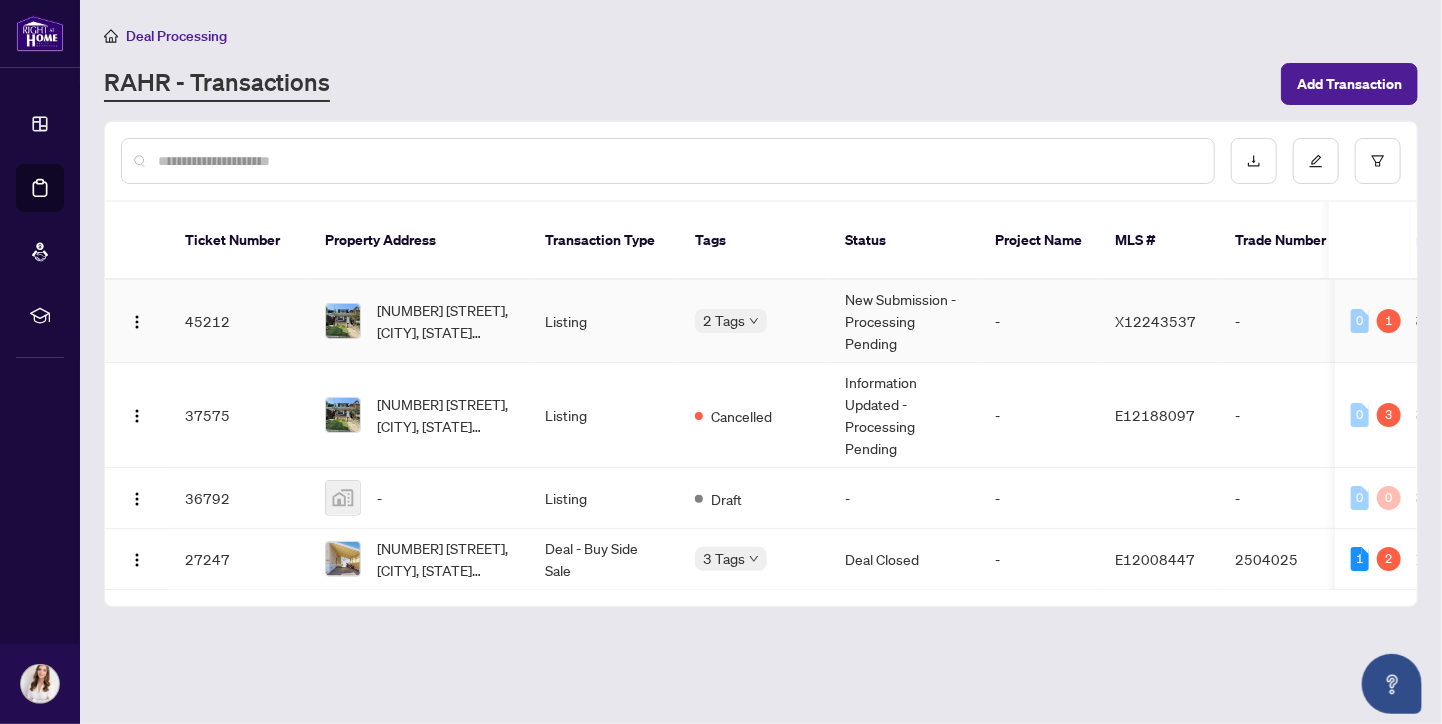 click on "2 Tags" at bounding box center (754, 321) 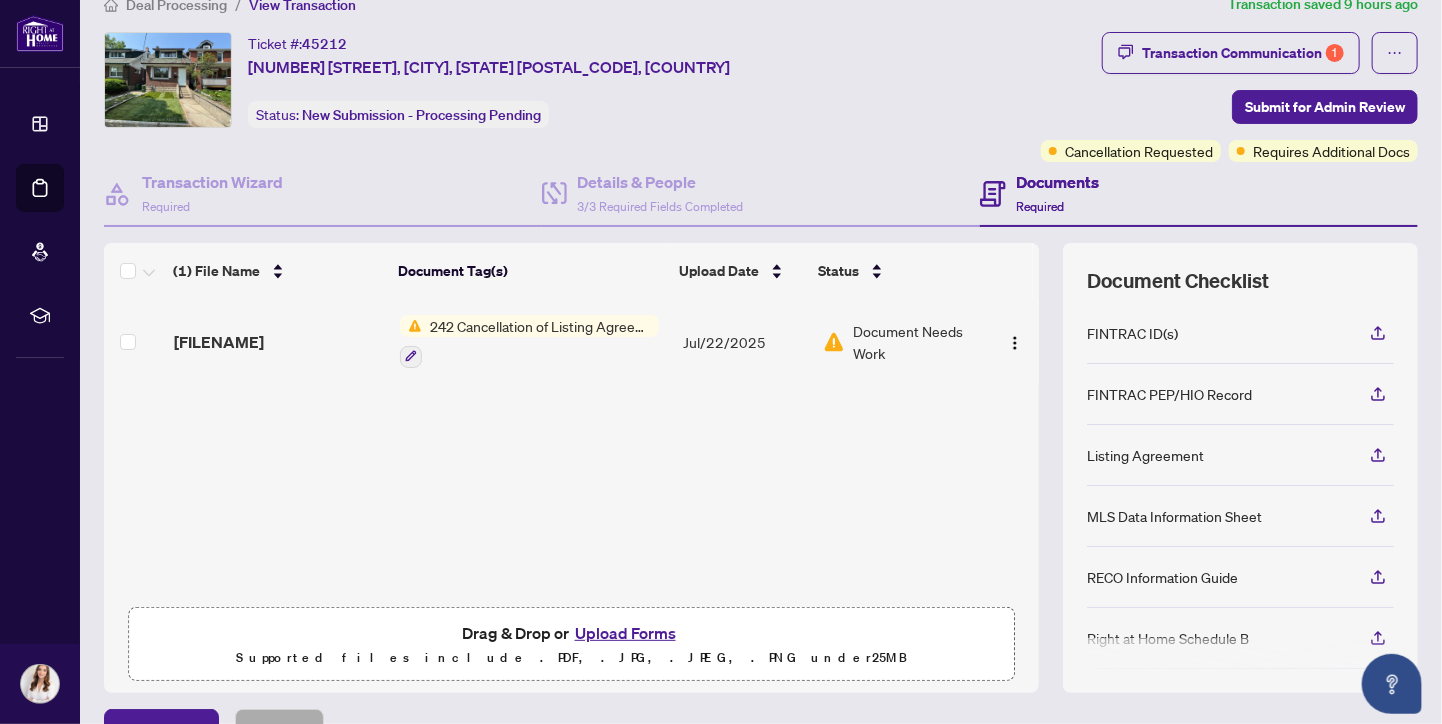 scroll, scrollTop: 32, scrollLeft: 0, axis: vertical 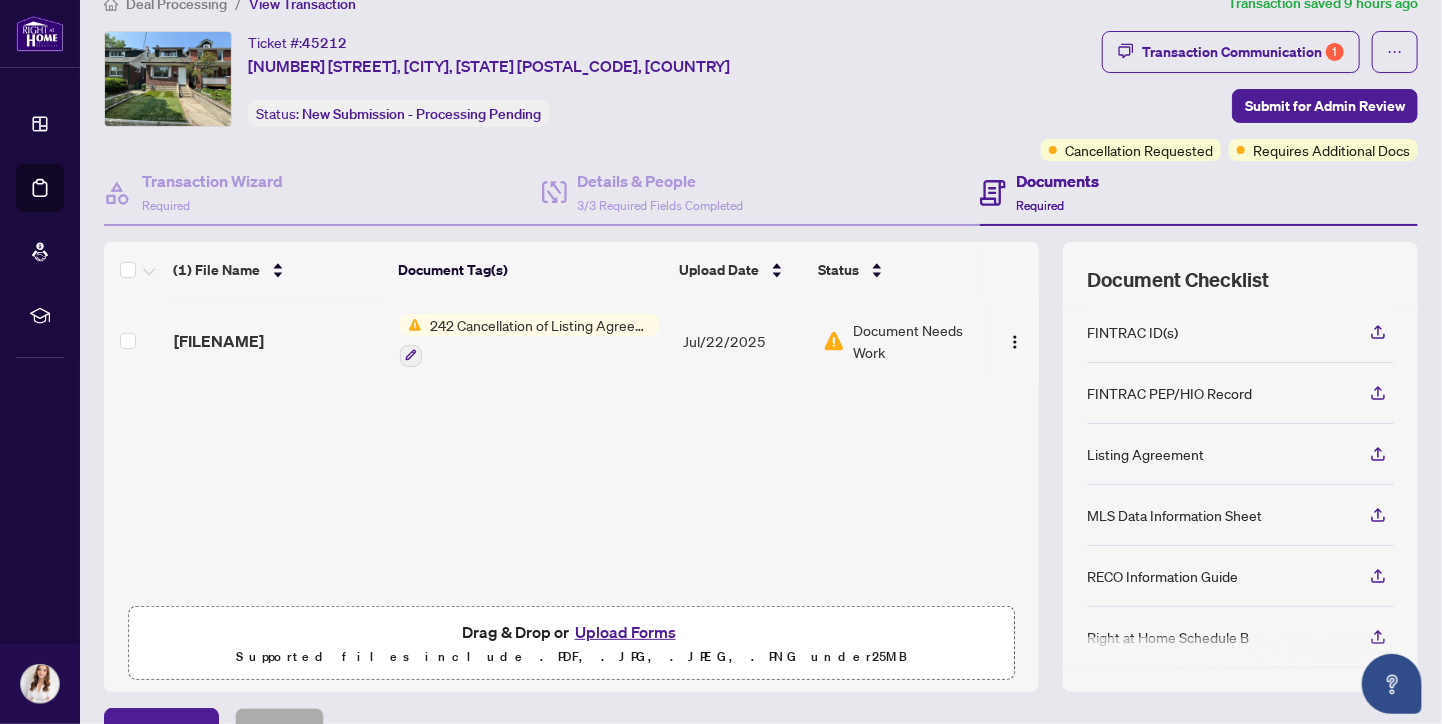 click on "Deal Processing" at bounding box center (176, 4) 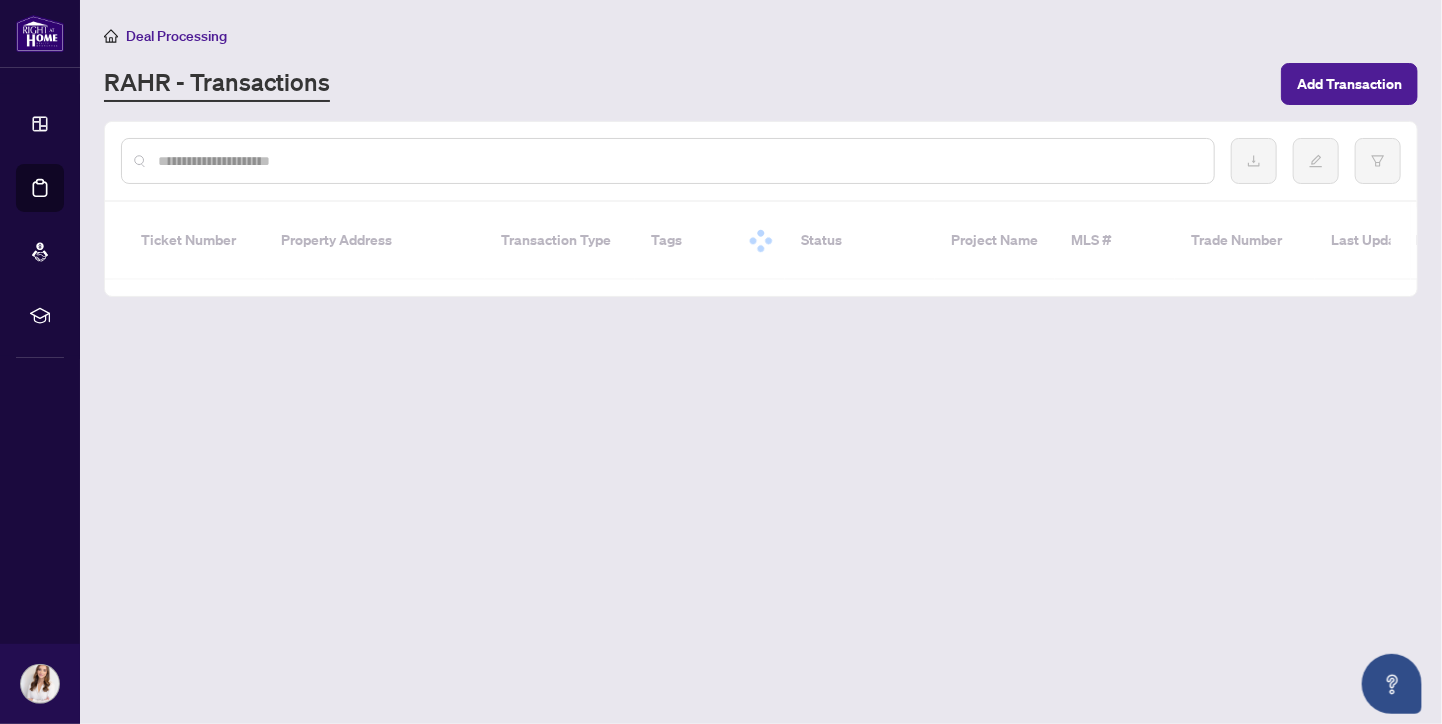 scroll, scrollTop: 0, scrollLeft: 0, axis: both 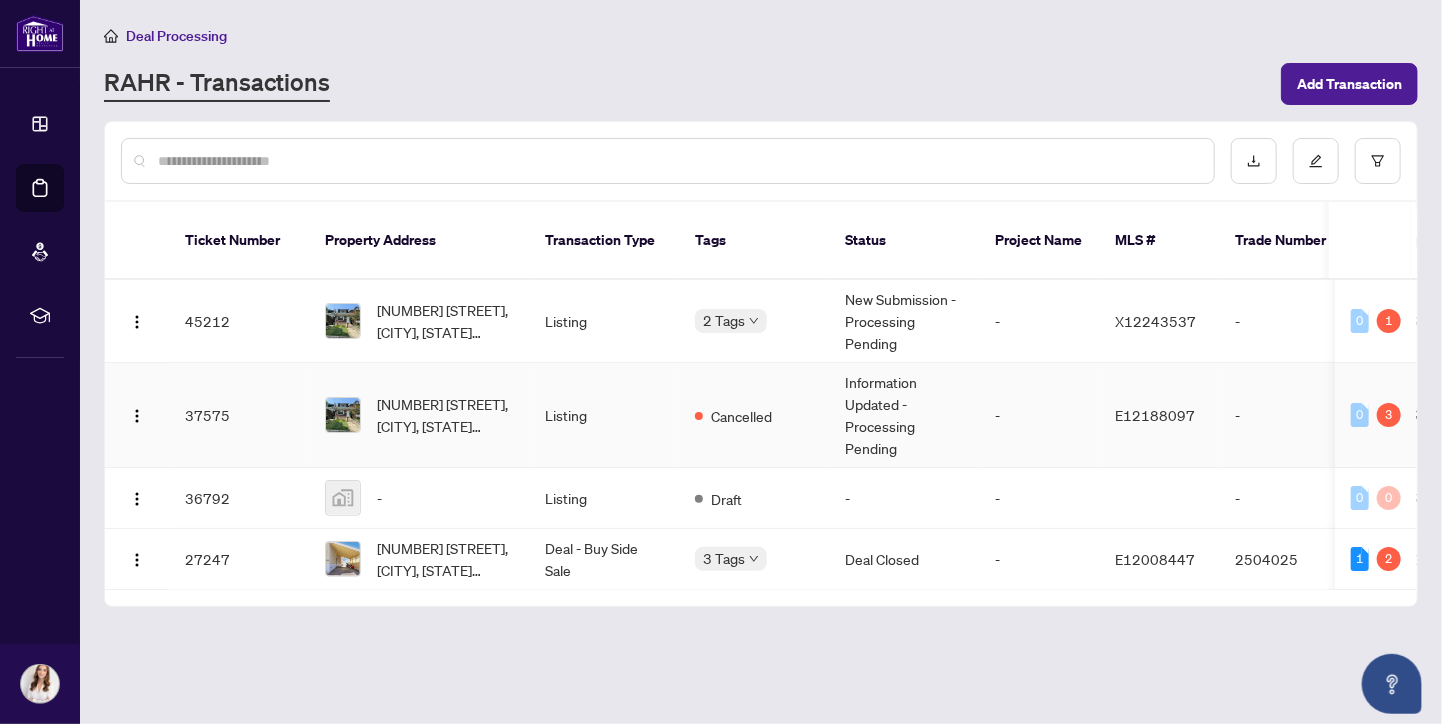 click on "Cancelled" at bounding box center [754, 415] 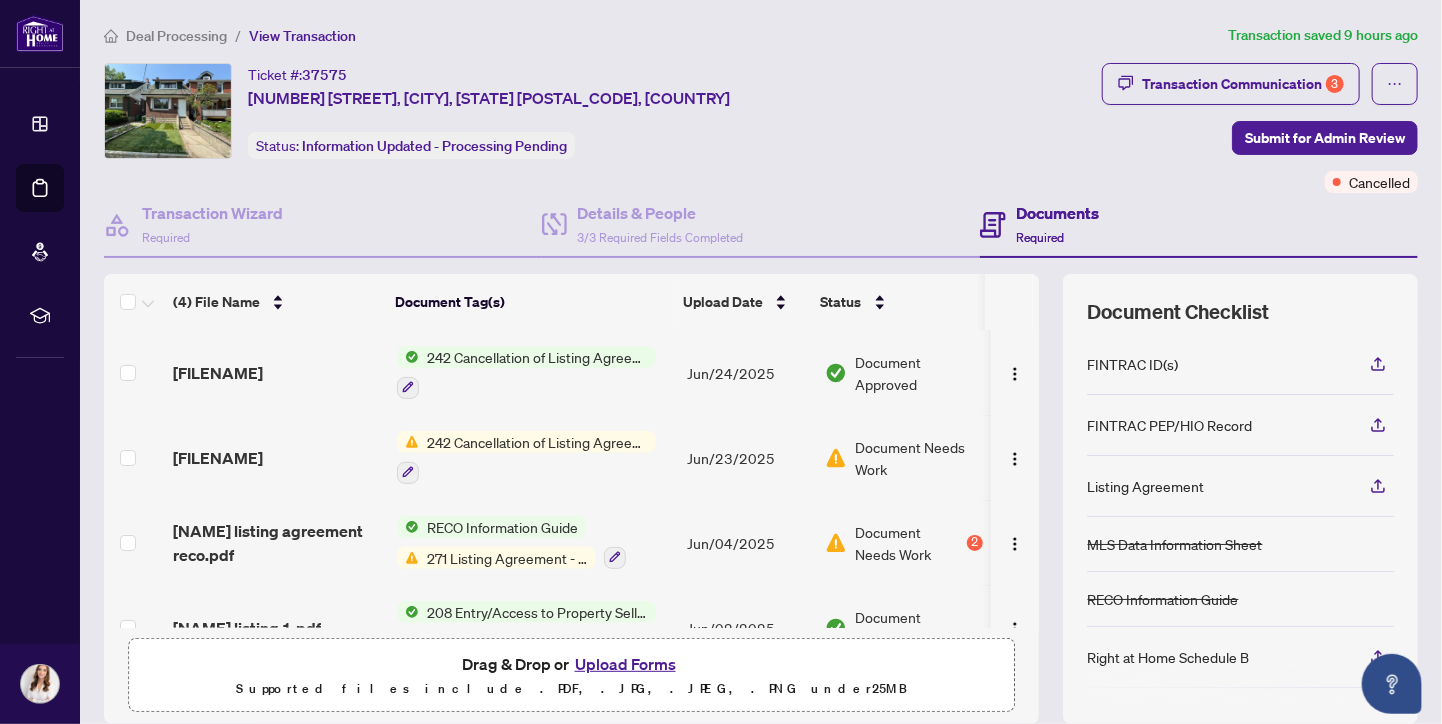 scroll, scrollTop: 45, scrollLeft: 0, axis: vertical 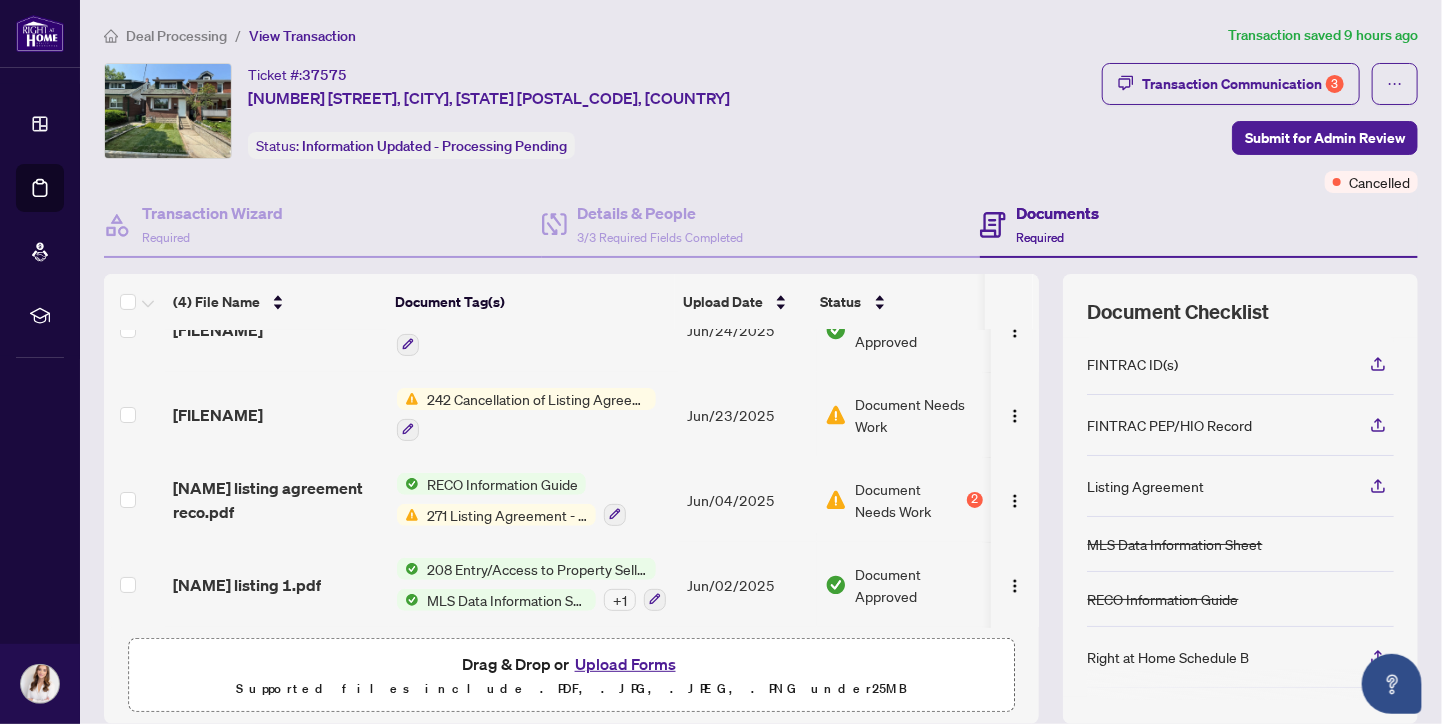 click on "RECO Information Guide" at bounding box center [502, 484] 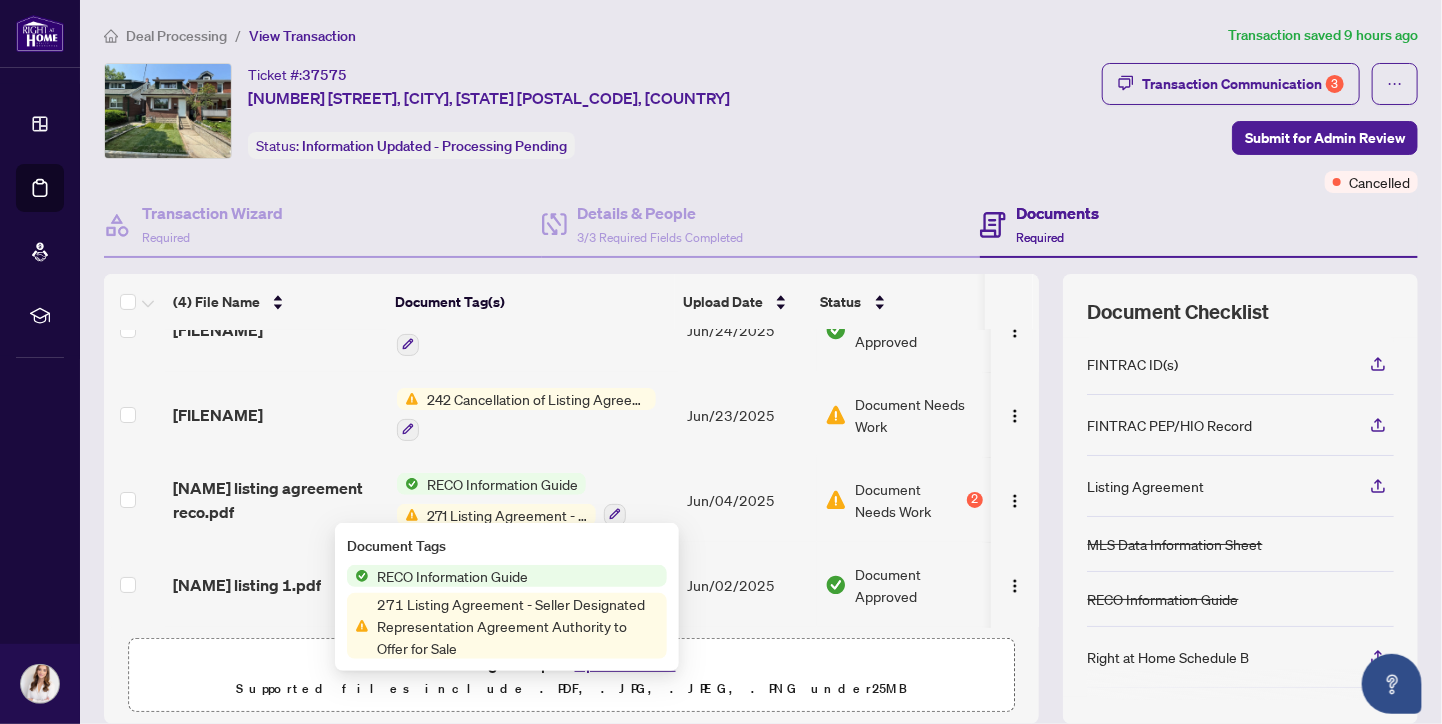 click on "RECO Information Guide" at bounding box center [452, 576] 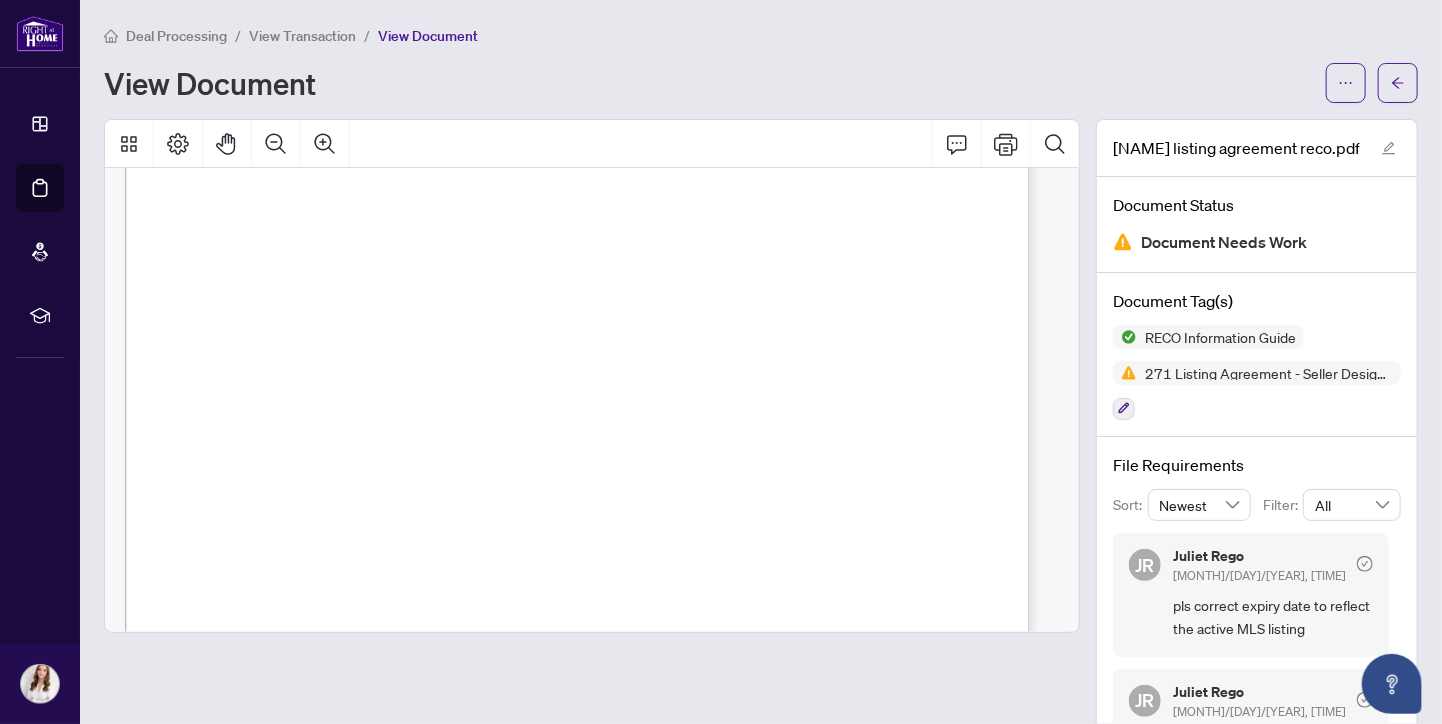 scroll, scrollTop: 5564, scrollLeft: 0, axis: vertical 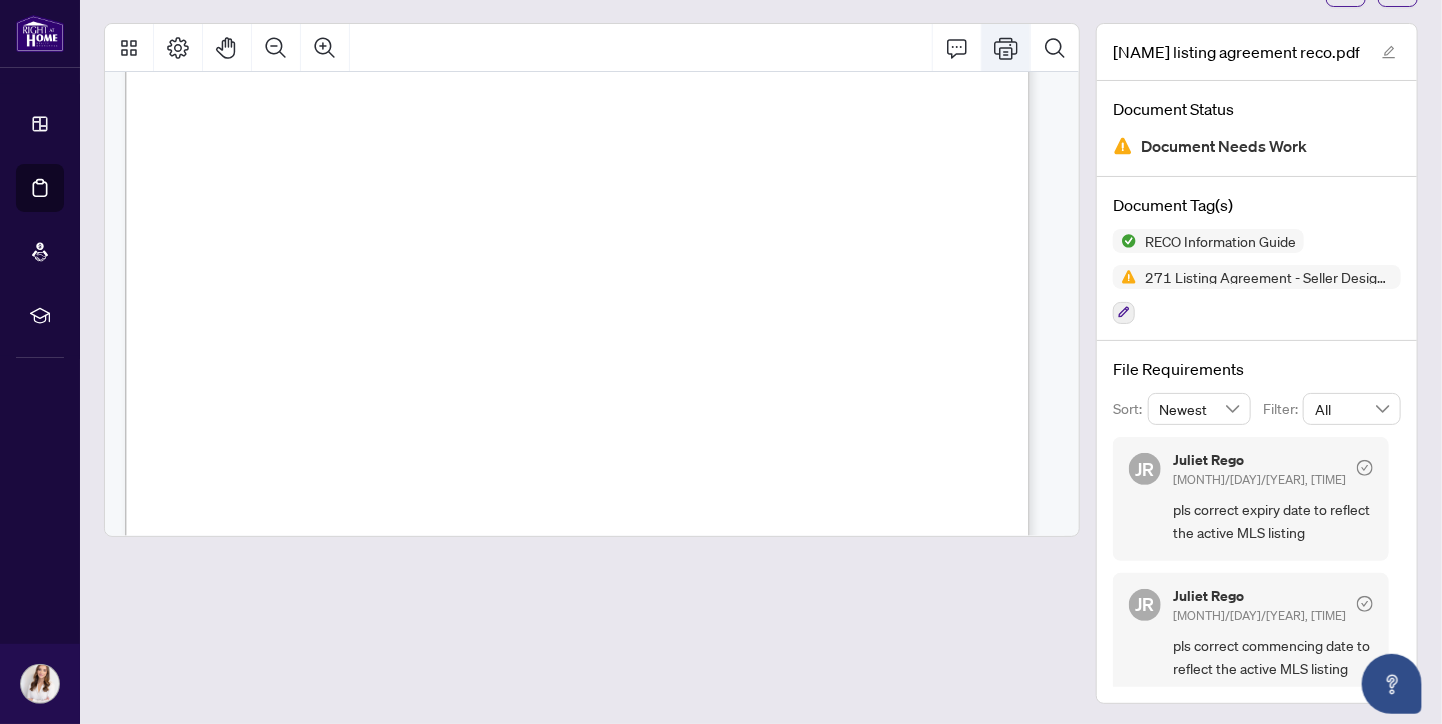 click 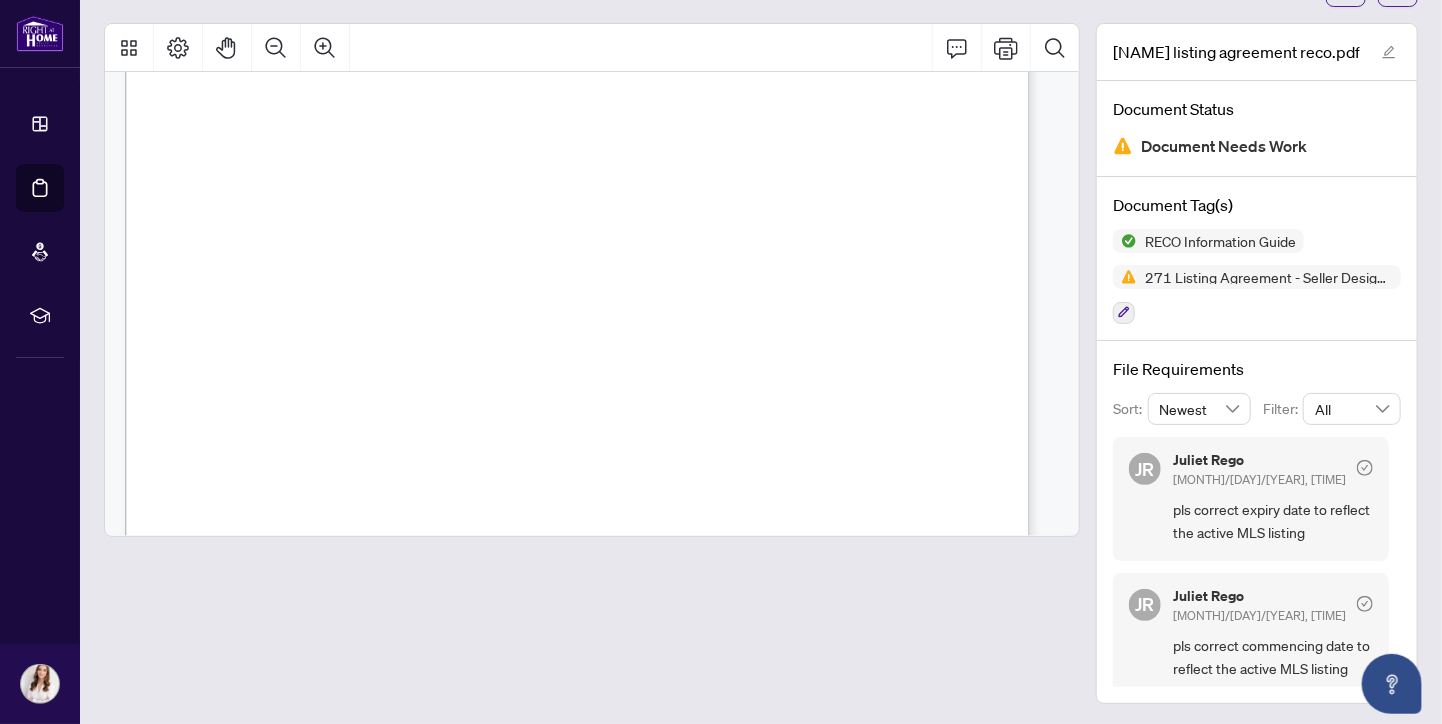 scroll, scrollTop: 96, scrollLeft: 0, axis: vertical 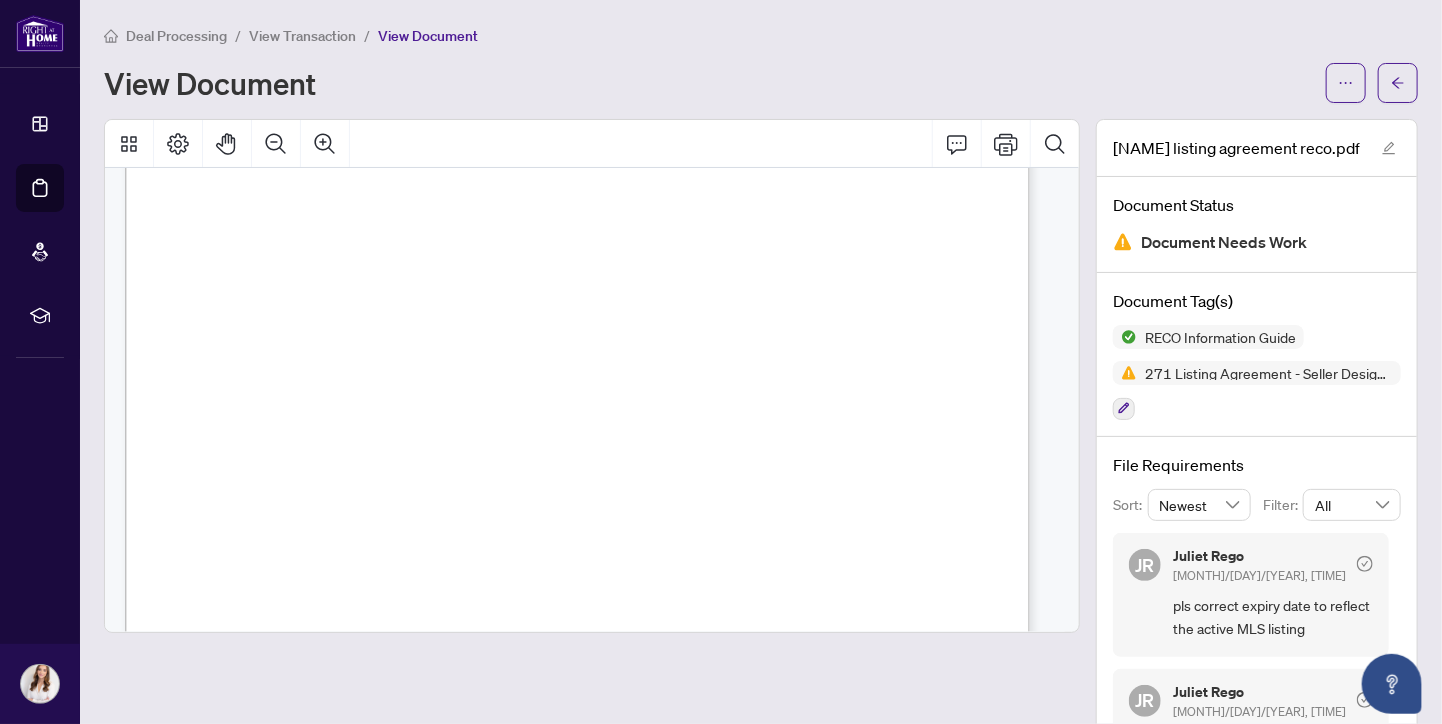 click on "Deal Processing" at bounding box center [176, 36] 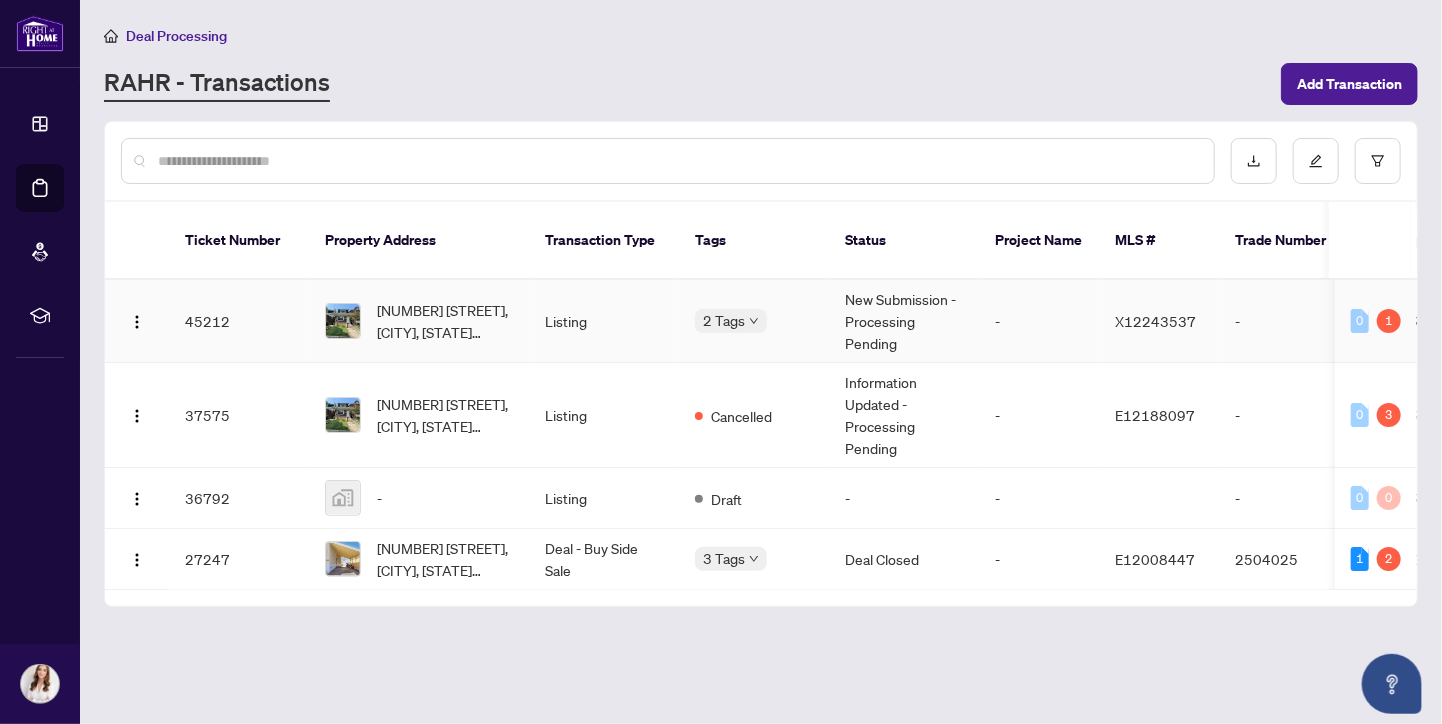 click on "Listing" at bounding box center [604, 321] 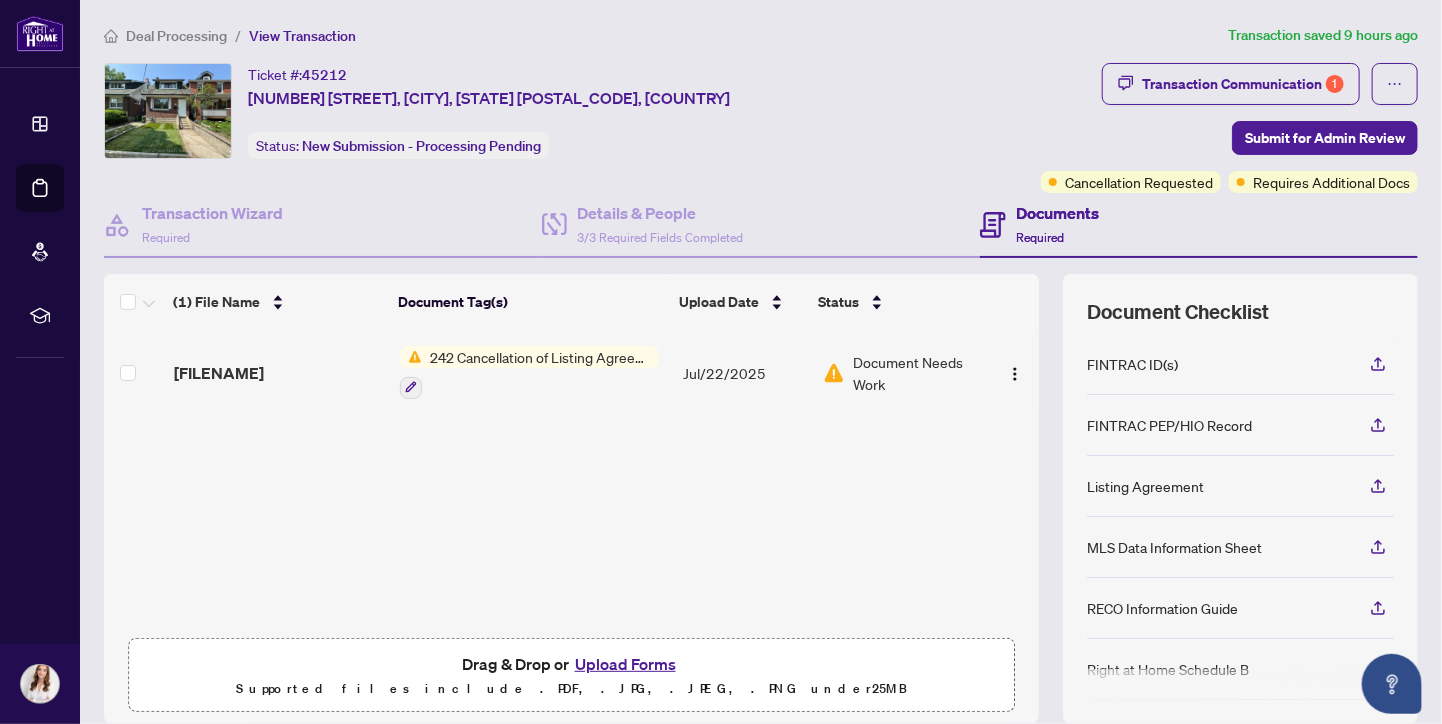click on "Upload Forms" at bounding box center [625, 664] 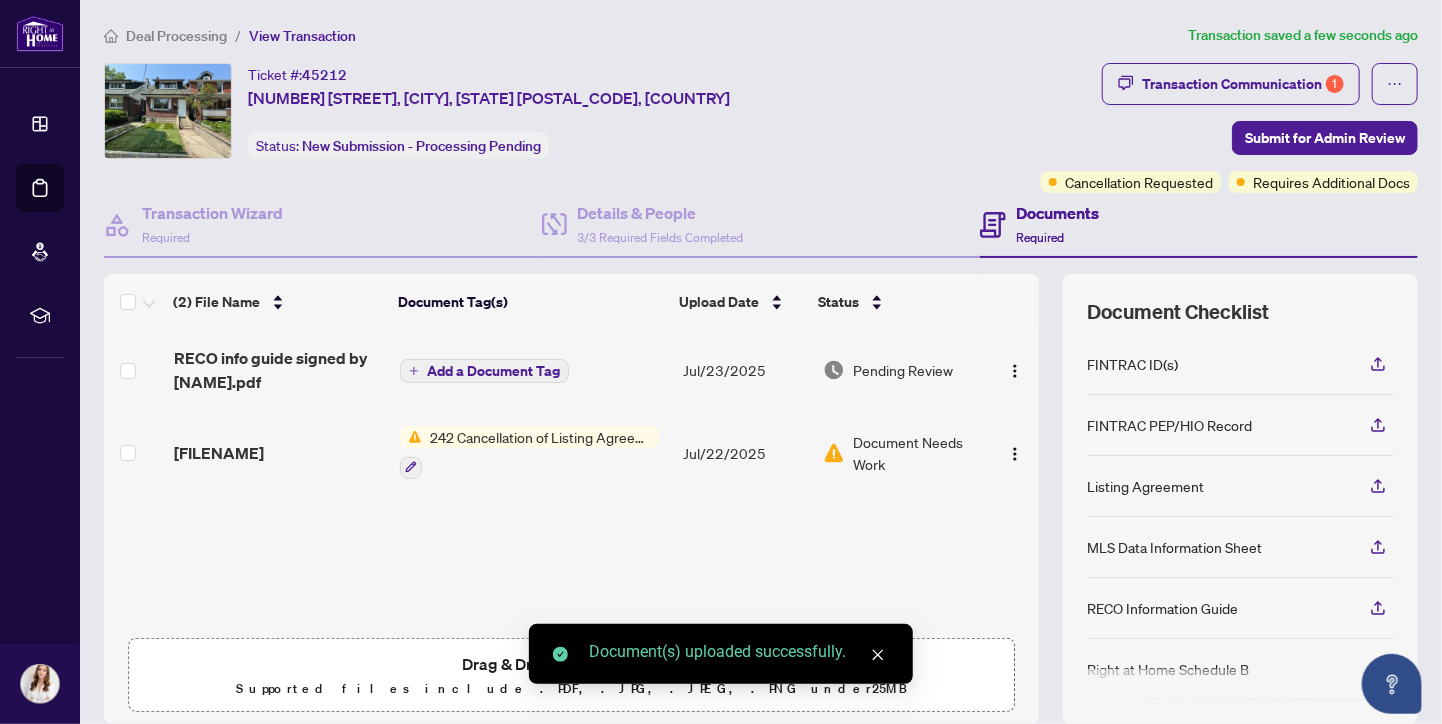click on "Add a Document Tag" at bounding box center [493, 371] 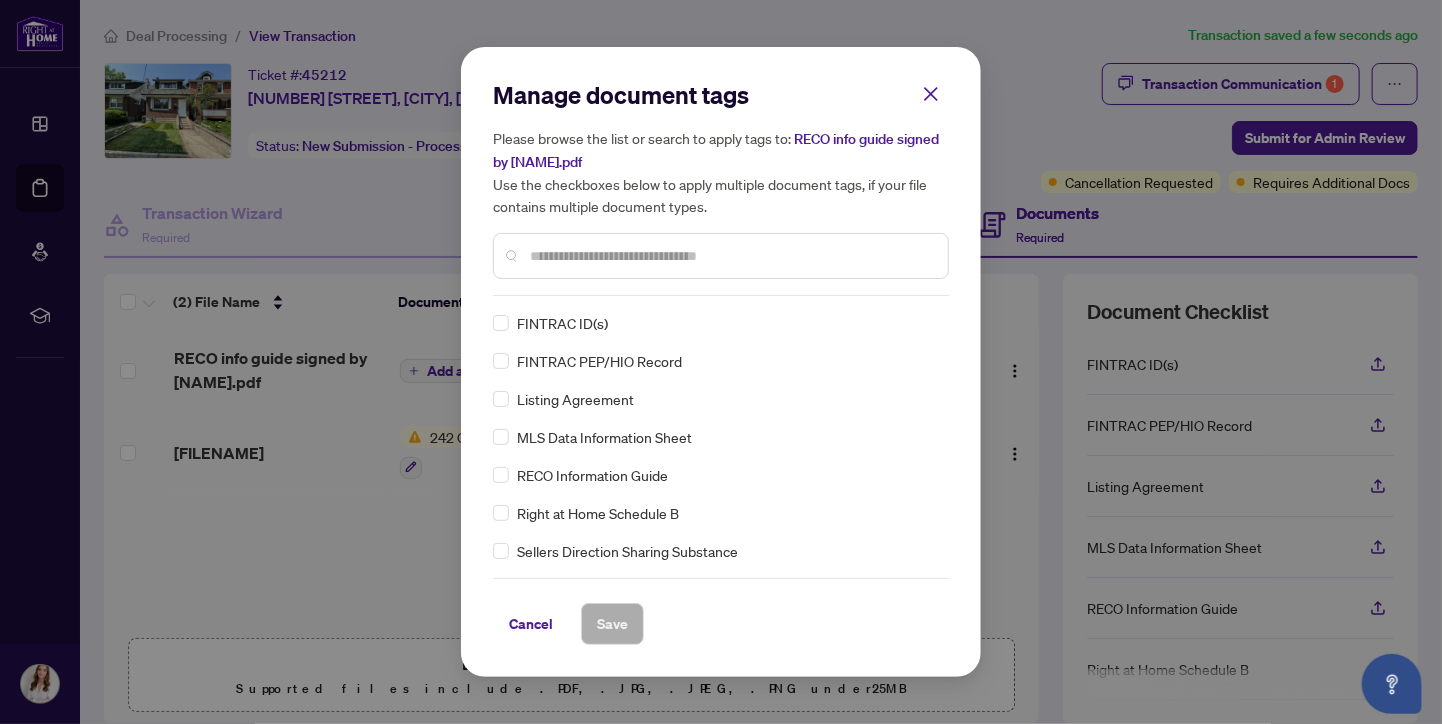 drag, startPoint x: 552, startPoint y: 292, endPoint x: 544, endPoint y: 255, distance: 37.85499 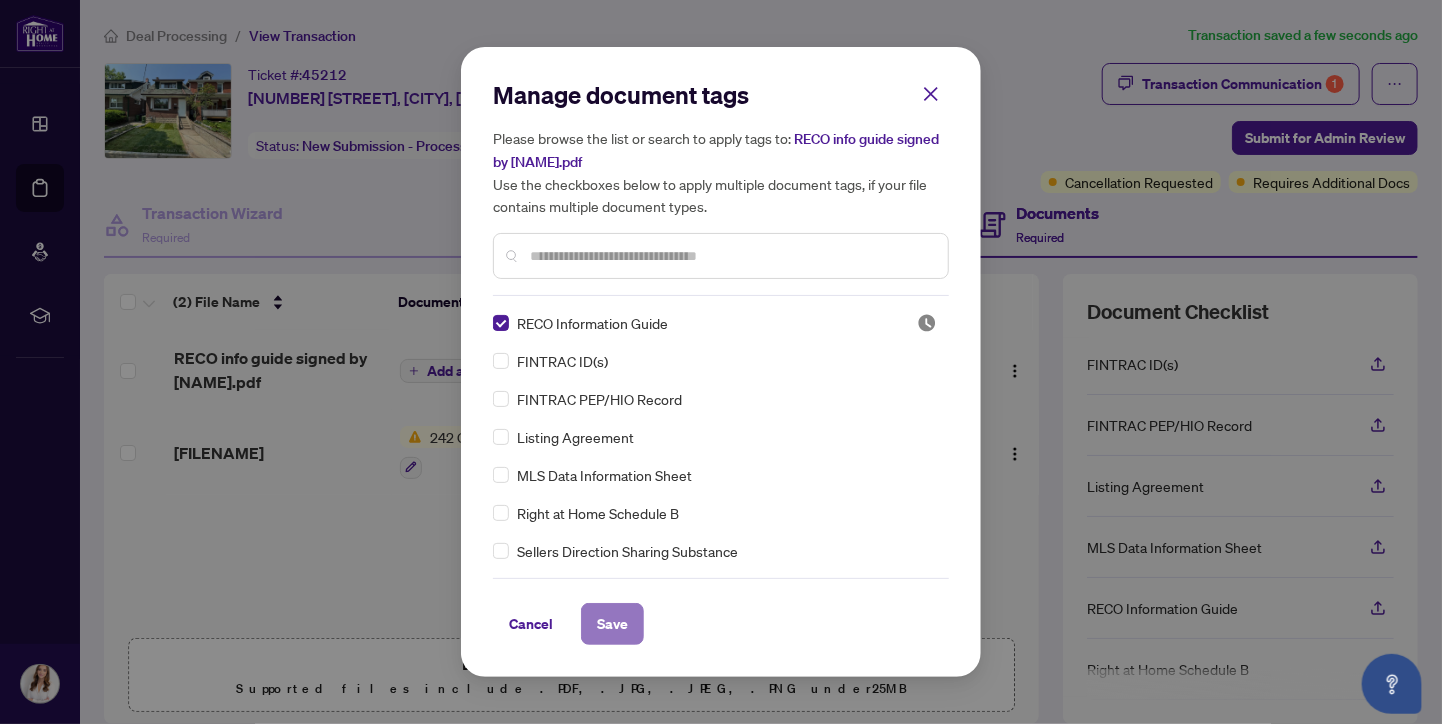 click on "Save" at bounding box center (612, 624) 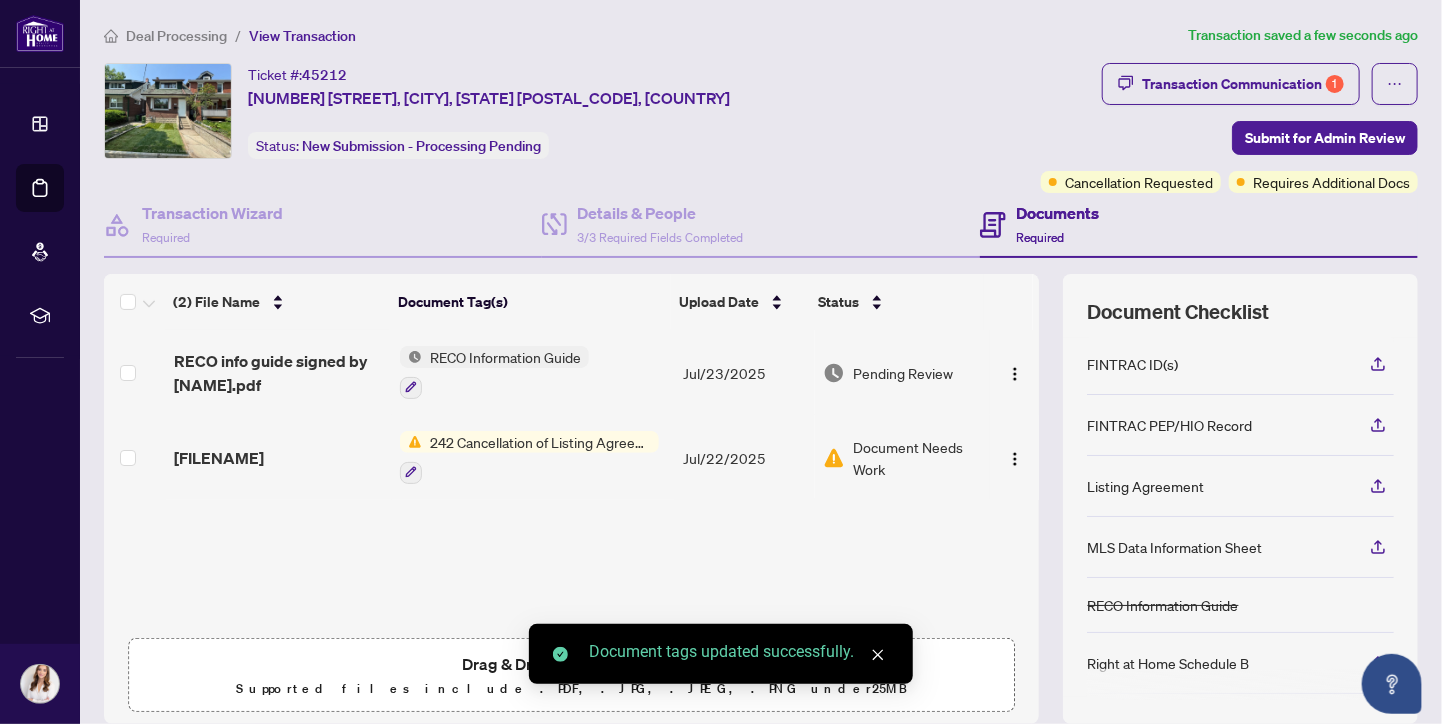 click 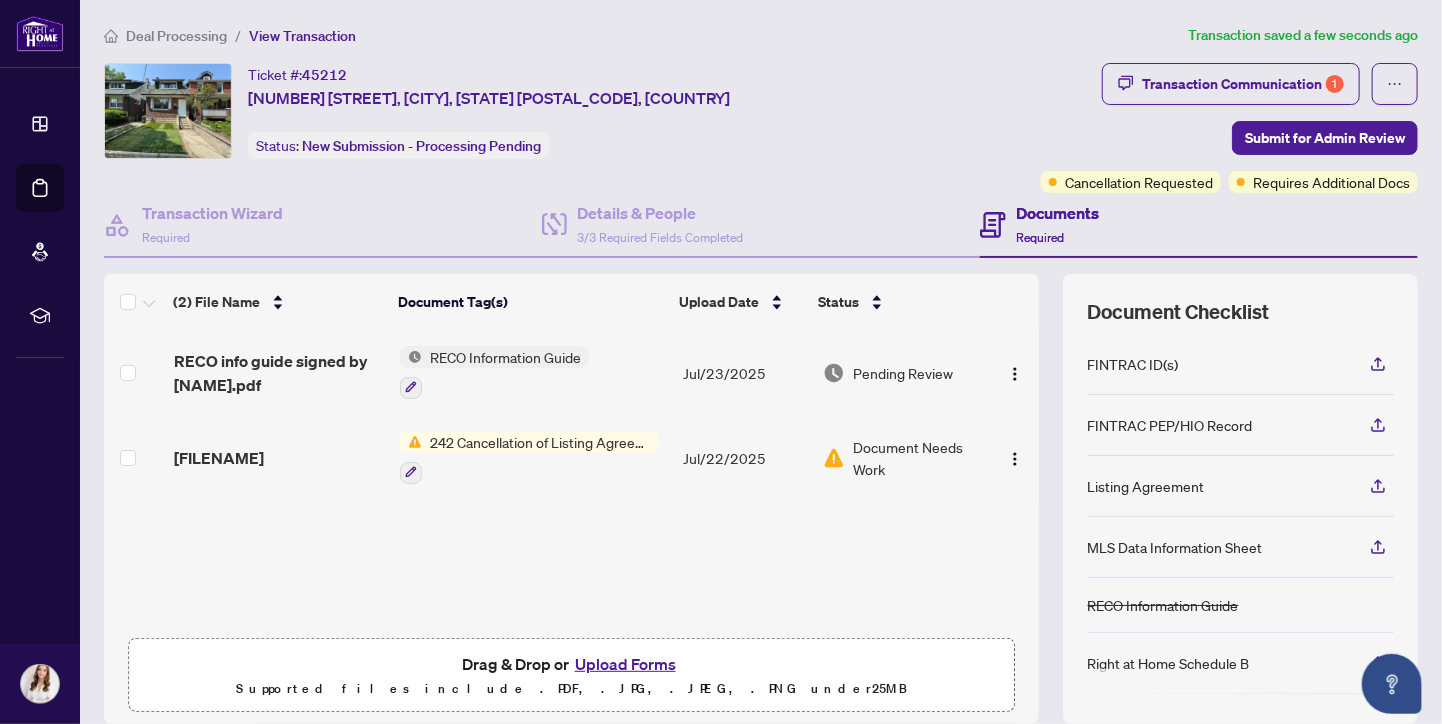 click on "Upload Forms" at bounding box center [625, 664] 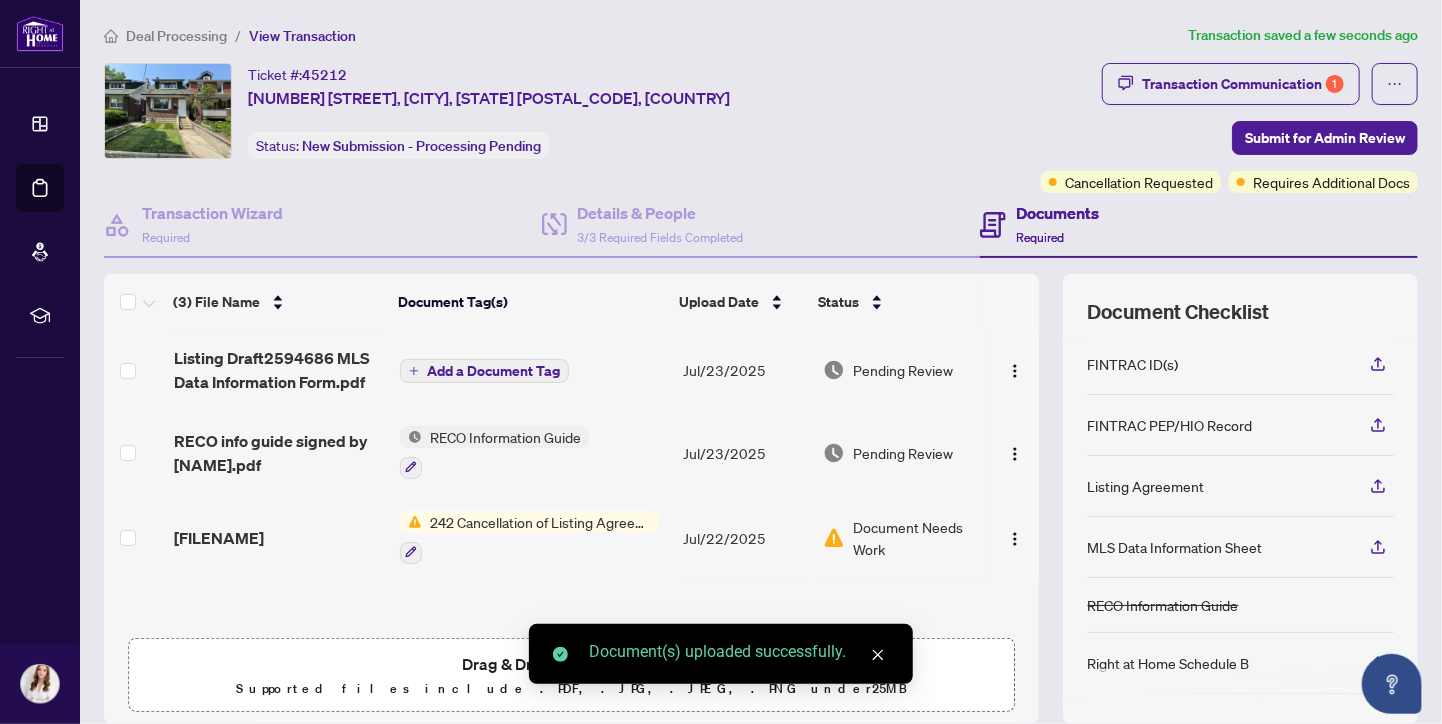 click on "Add a Document Tag" at bounding box center (493, 371) 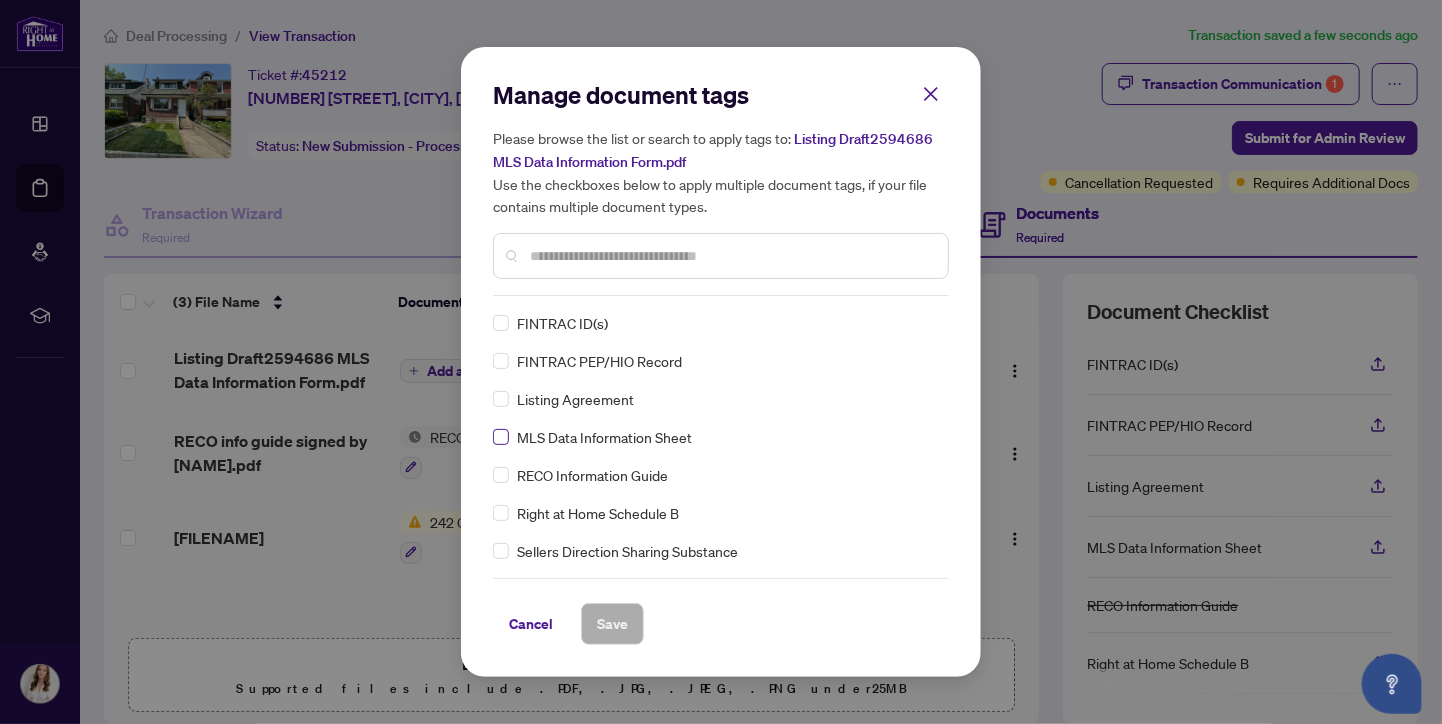 click at bounding box center [501, 437] 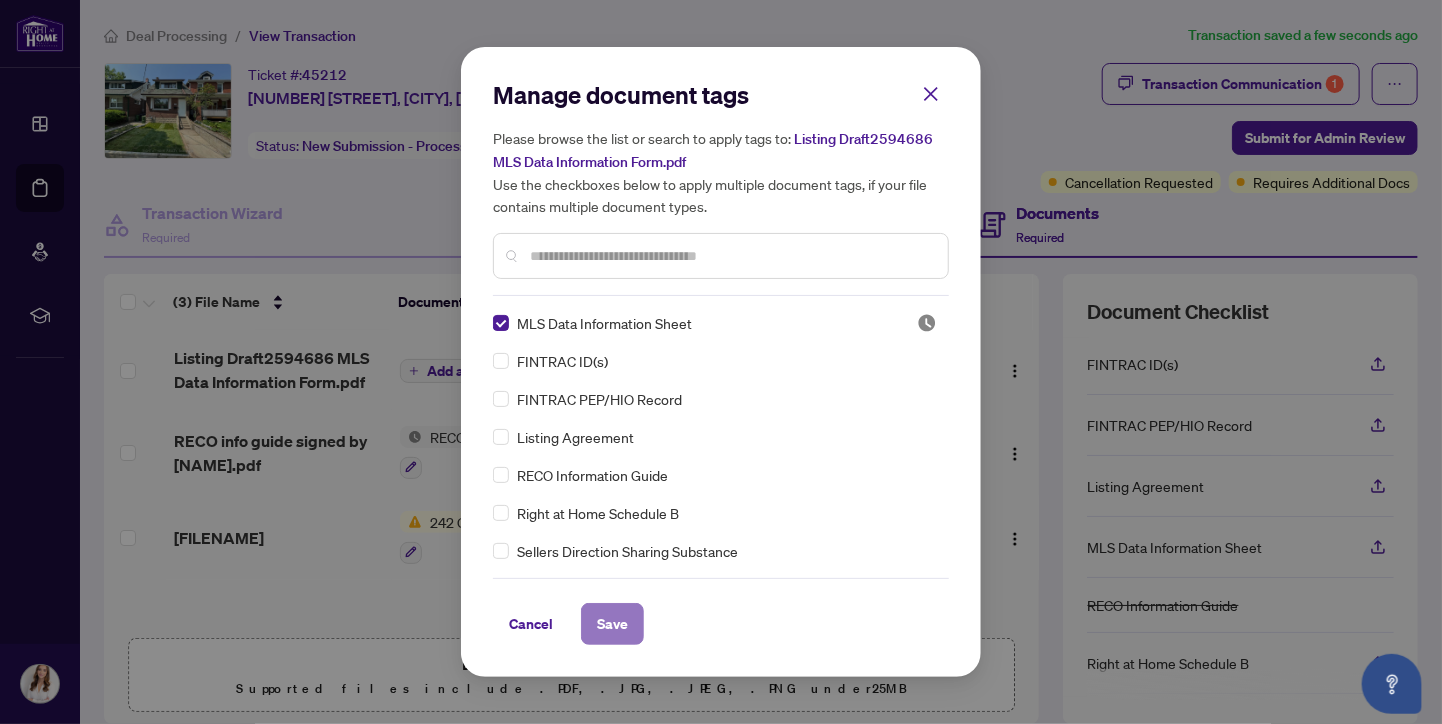 click on "Save" at bounding box center [612, 624] 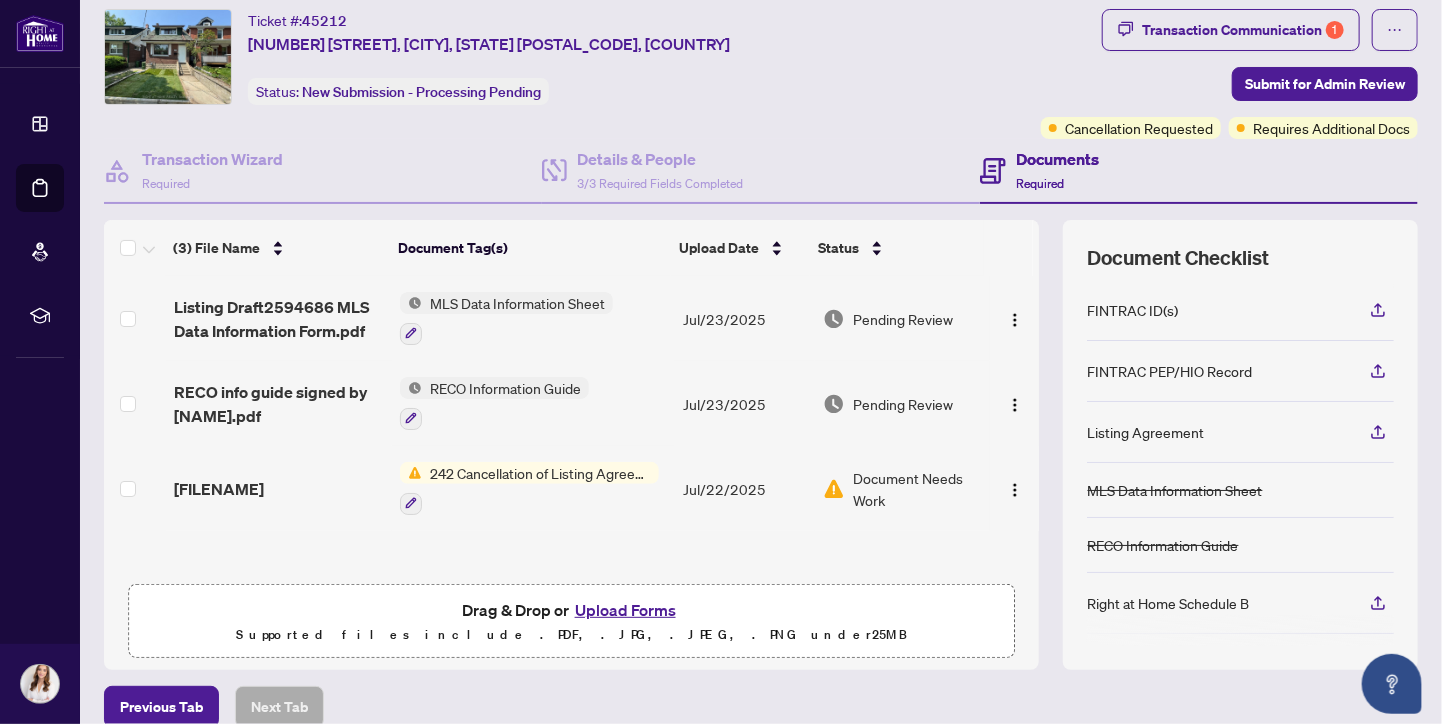 scroll, scrollTop: 55, scrollLeft: 0, axis: vertical 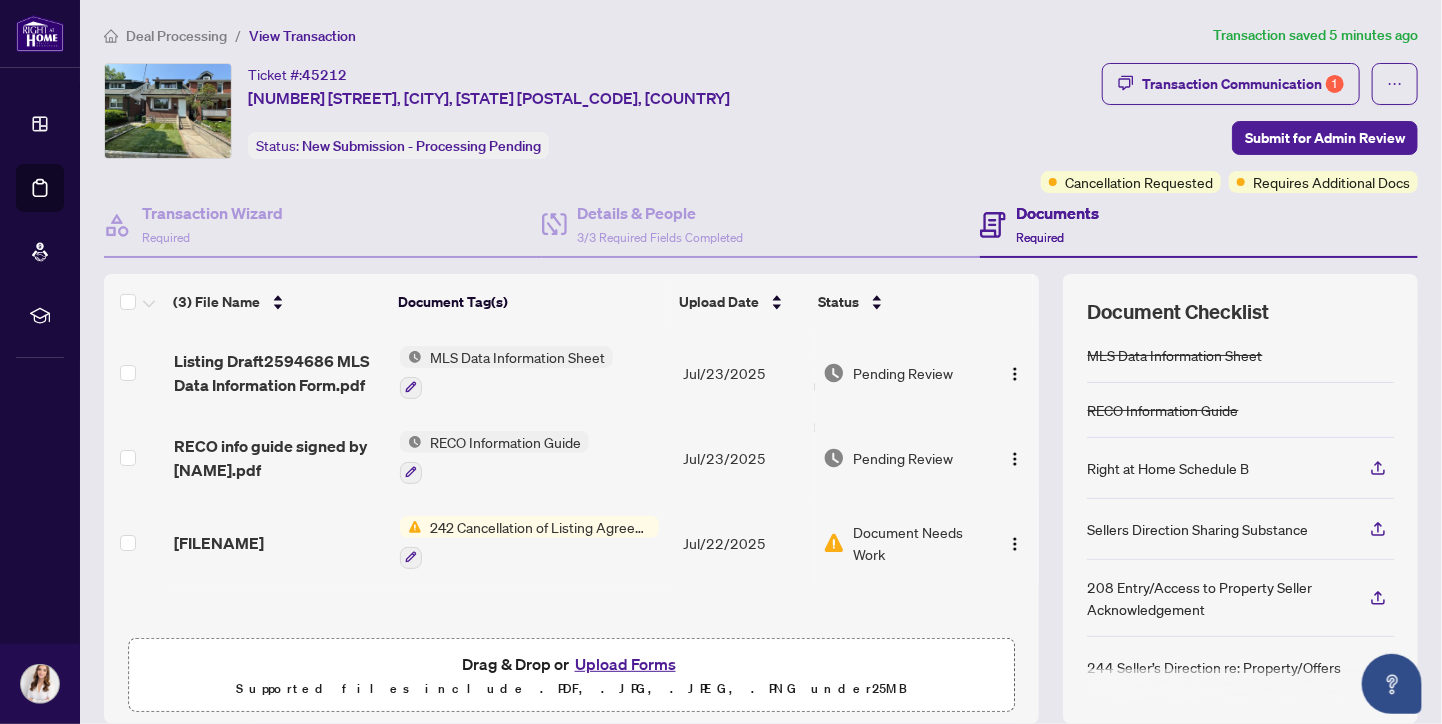 click on "Deal Processing" at bounding box center [176, 36] 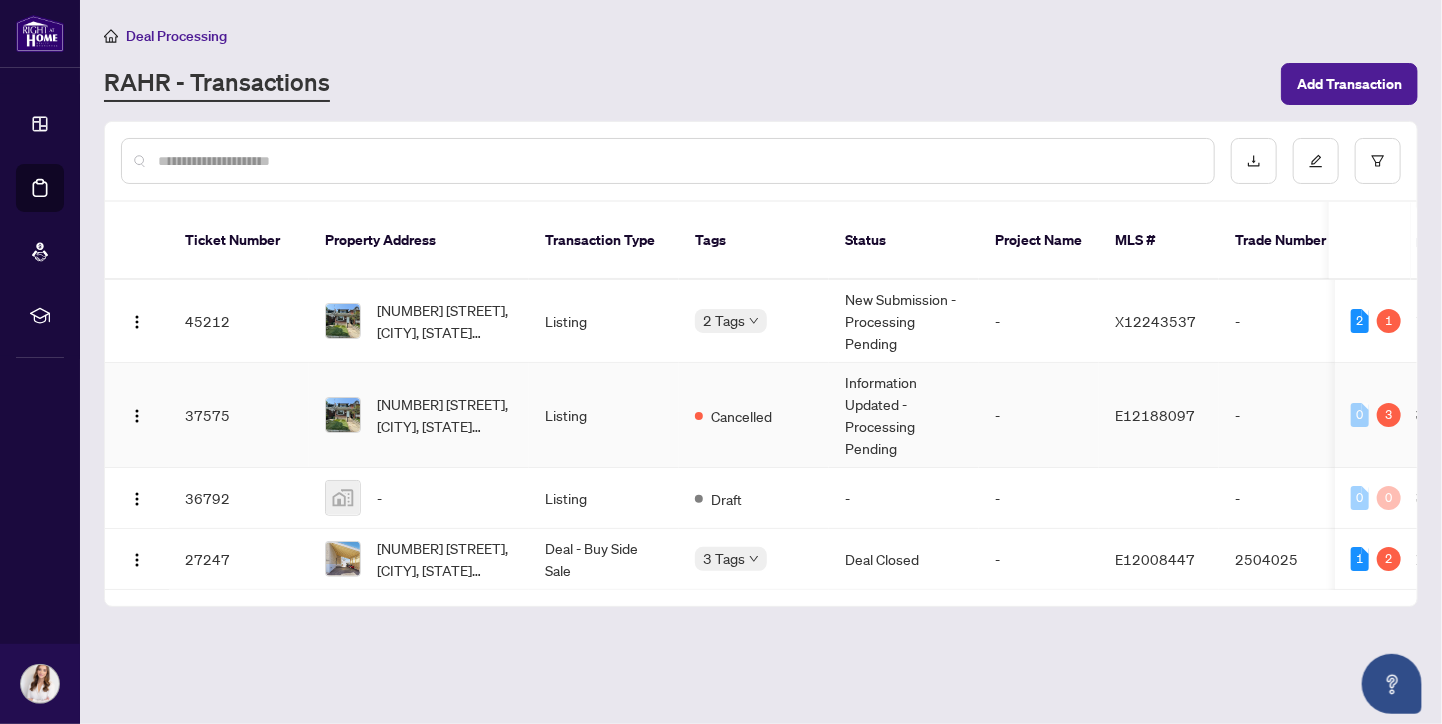 click on "Listing" at bounding box center [604, 415] 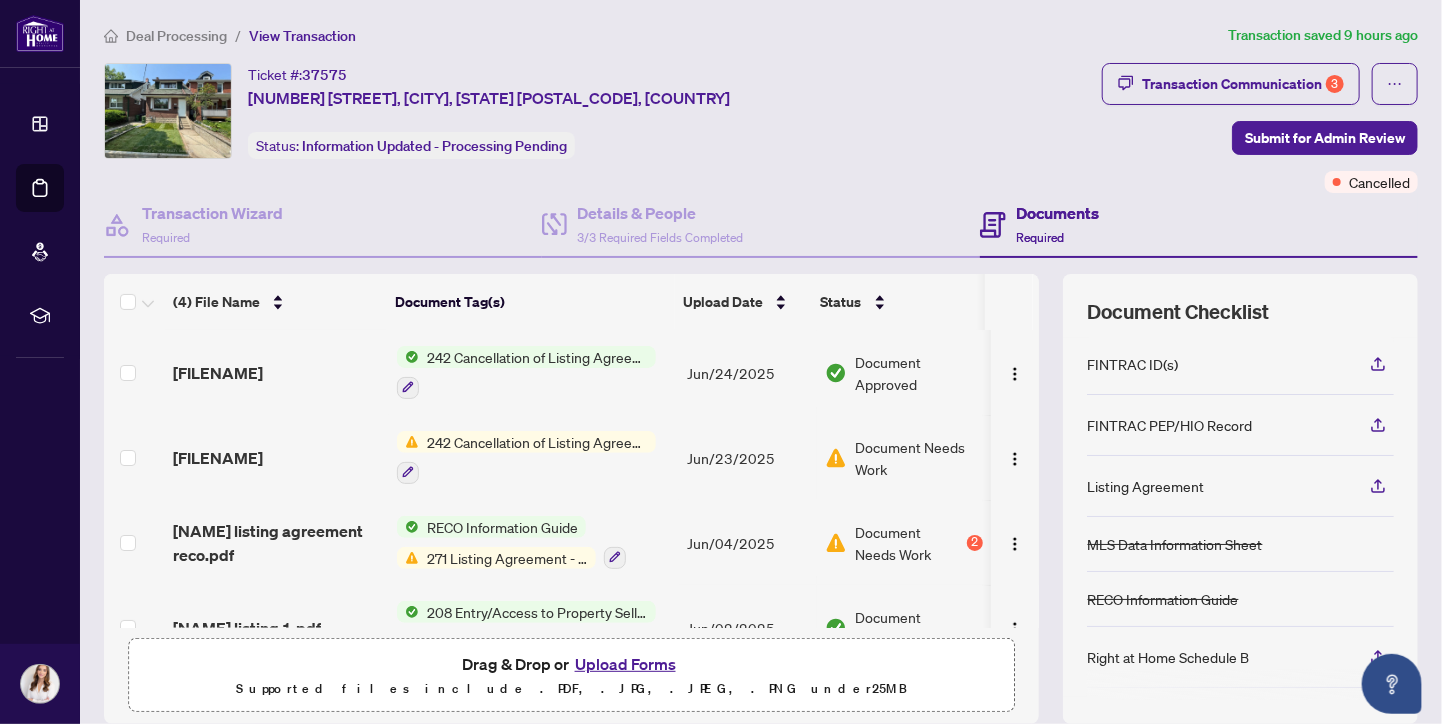 scroll, scrollTop: 45, scrollLeft: 0, axis: vertical 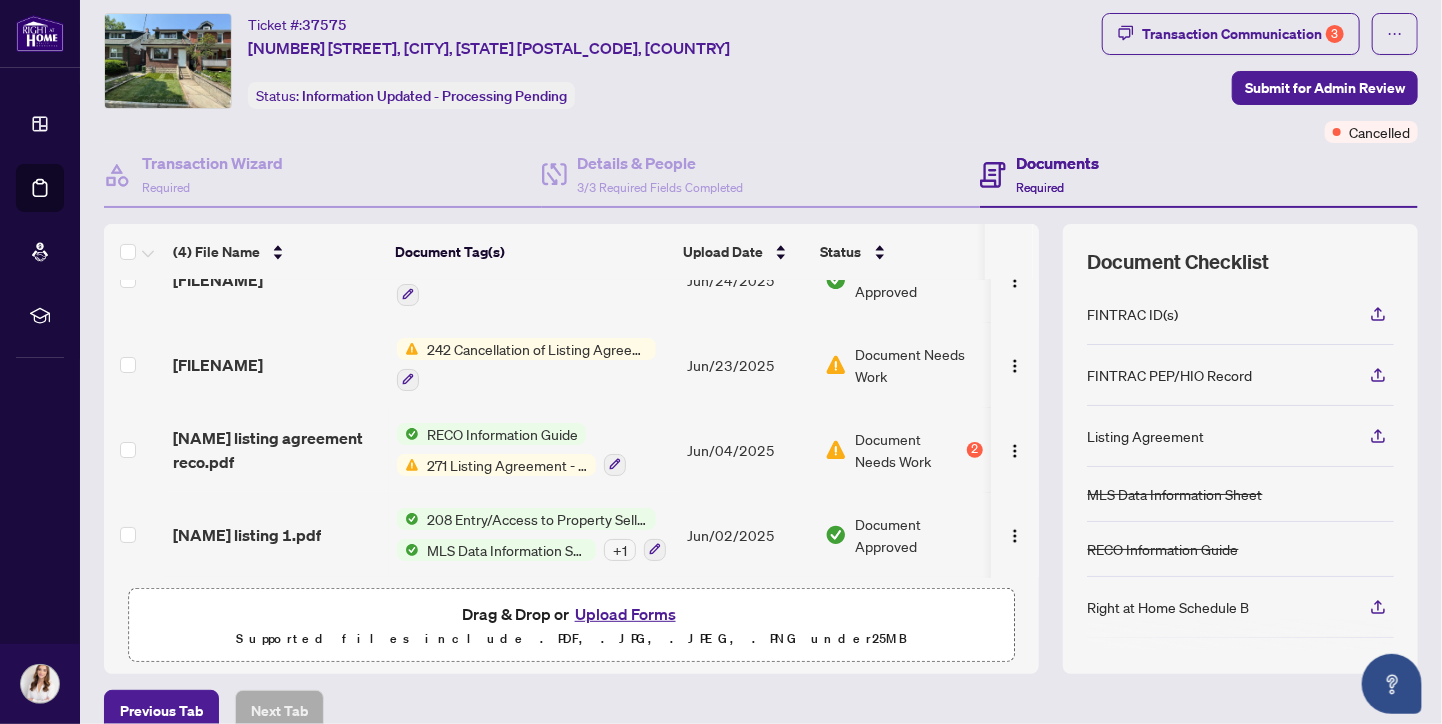 click on "208 Entry/Access to Property Seller Acknowledgement" at bounding box center [537, 519] 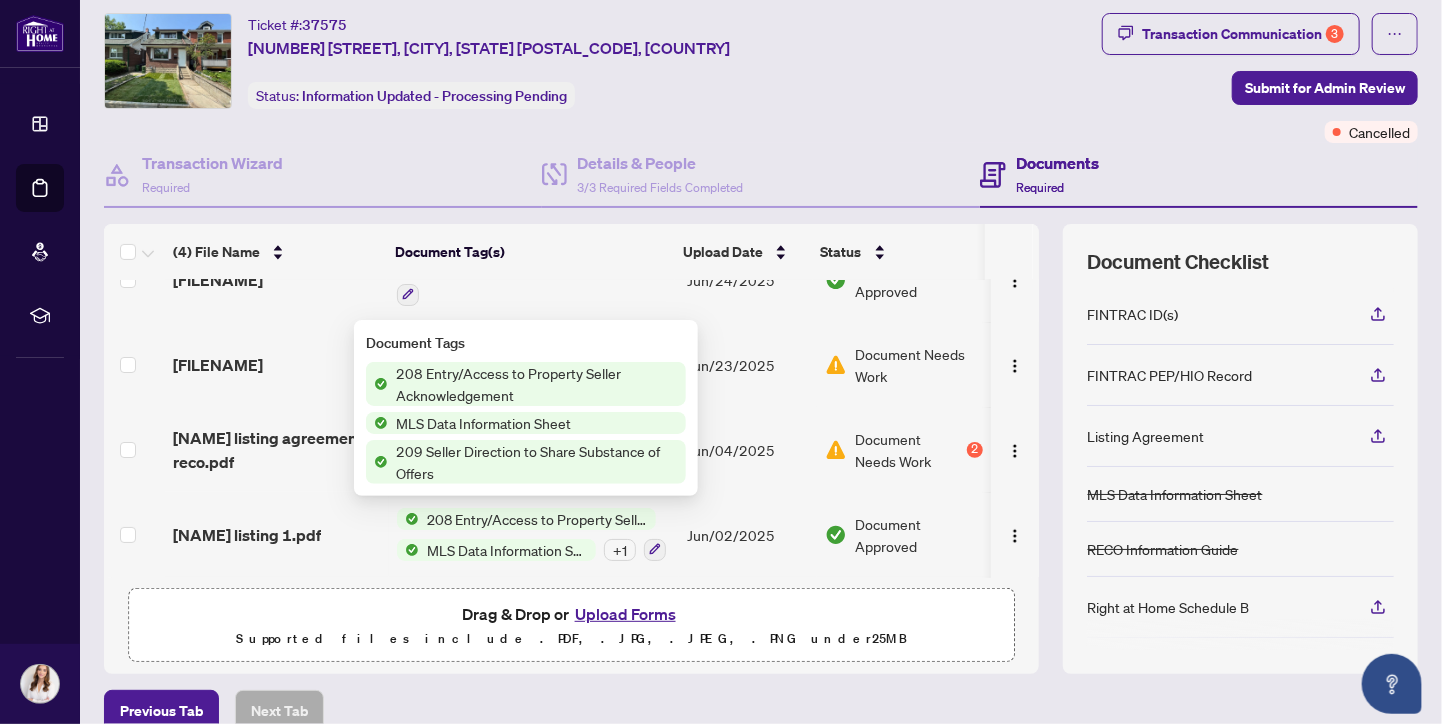 click on "208 Entry/Access to Property Seller Acknowledgement" at bounding box center [537, 384] 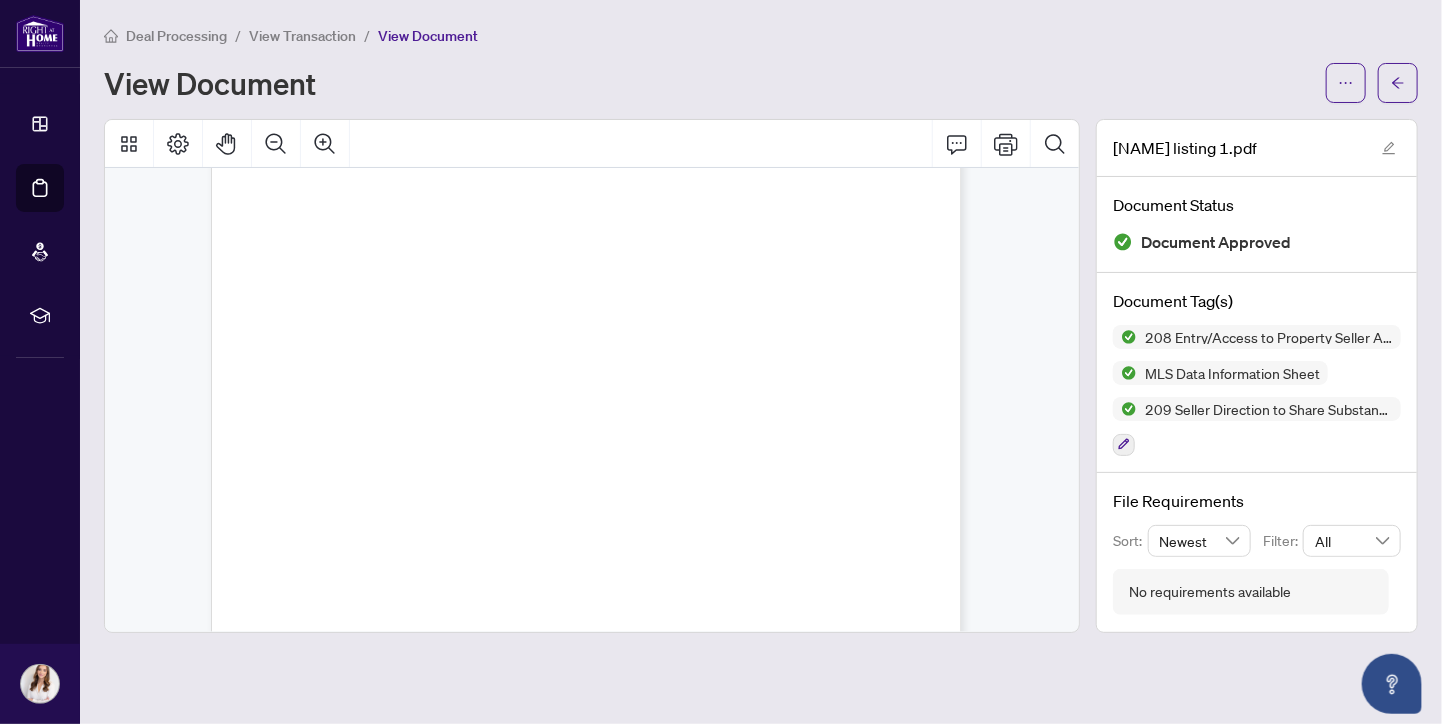 scroll, scrollTop: 3880, scrollLeft: 0, axis: vertical 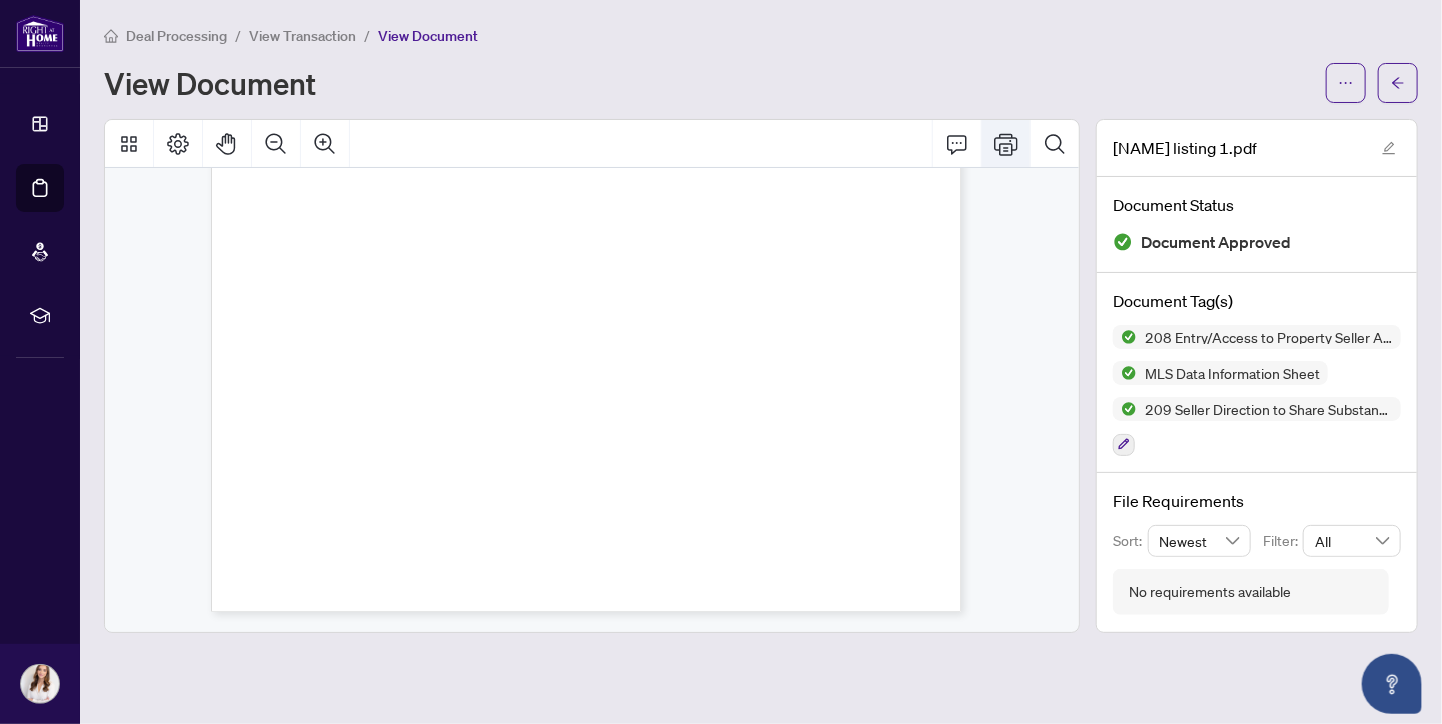 click 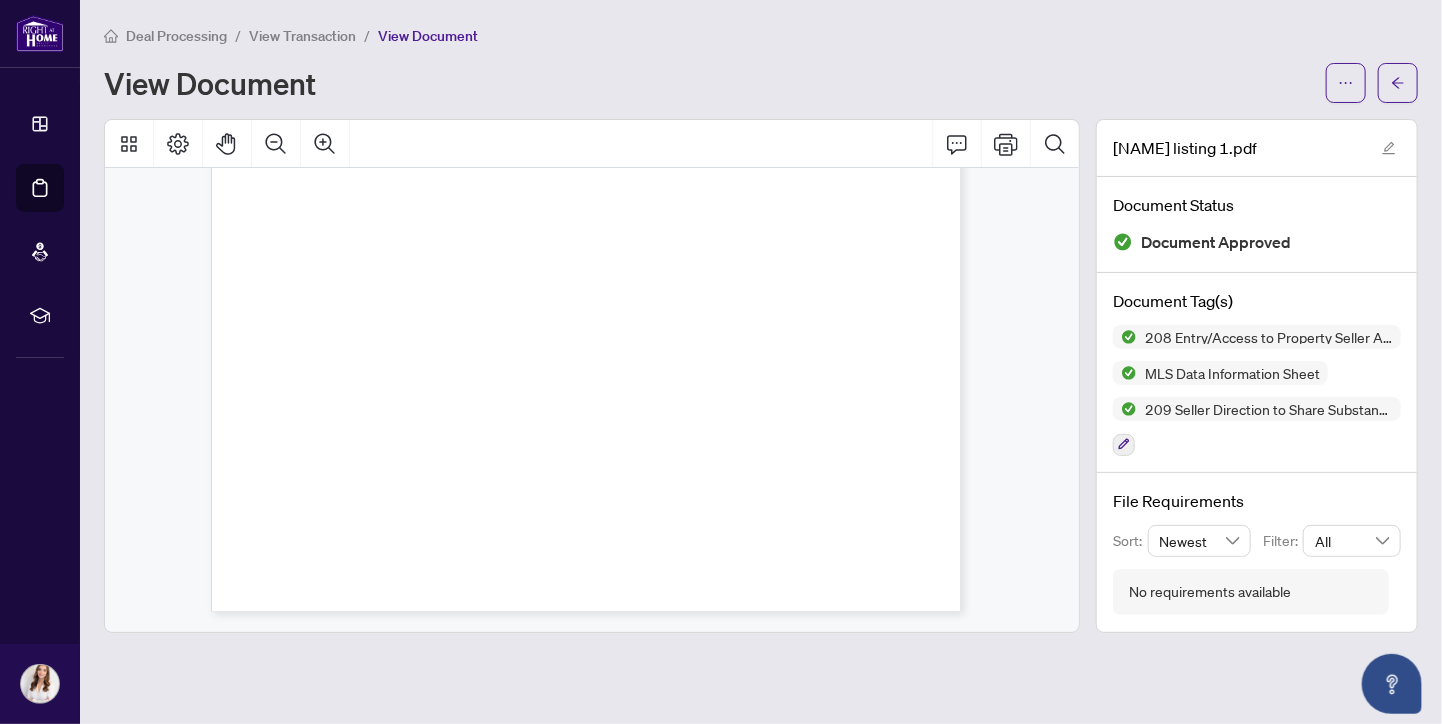 click at bounding box center [592, 144] 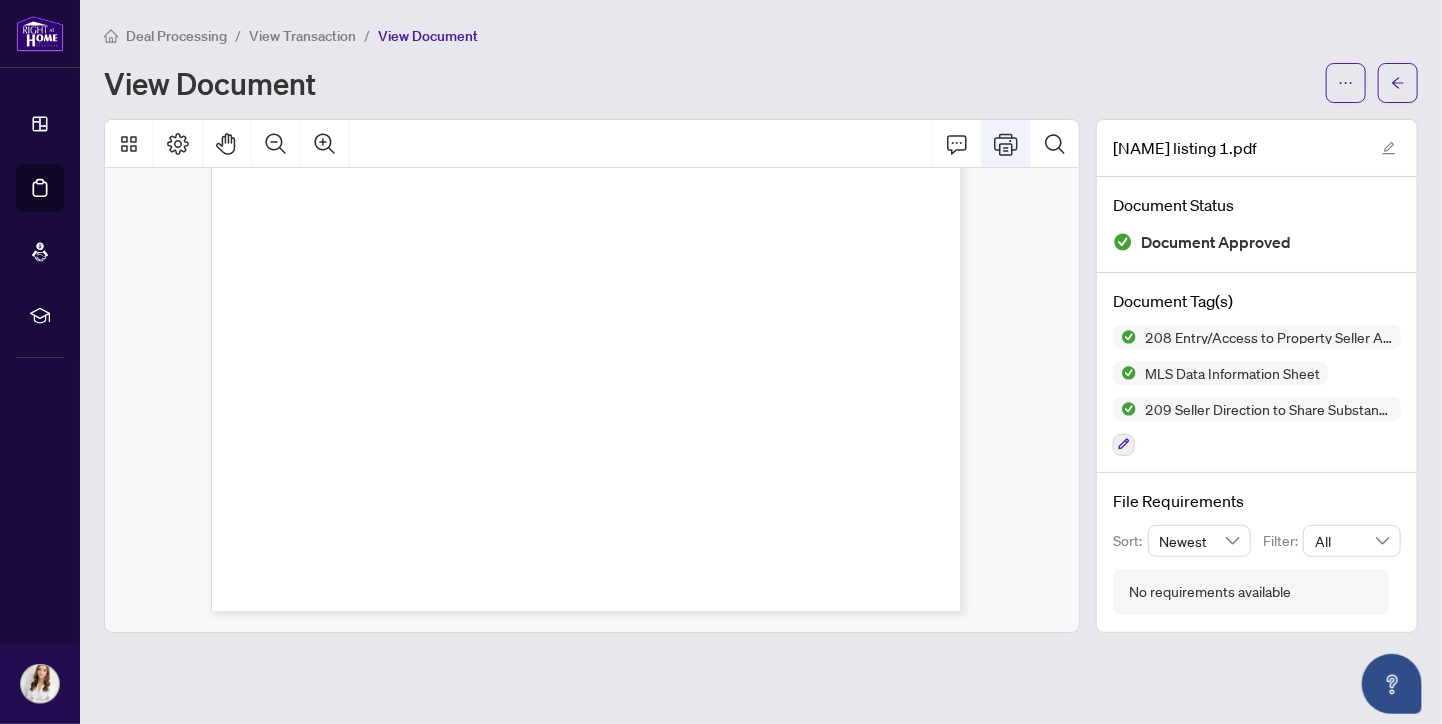 click 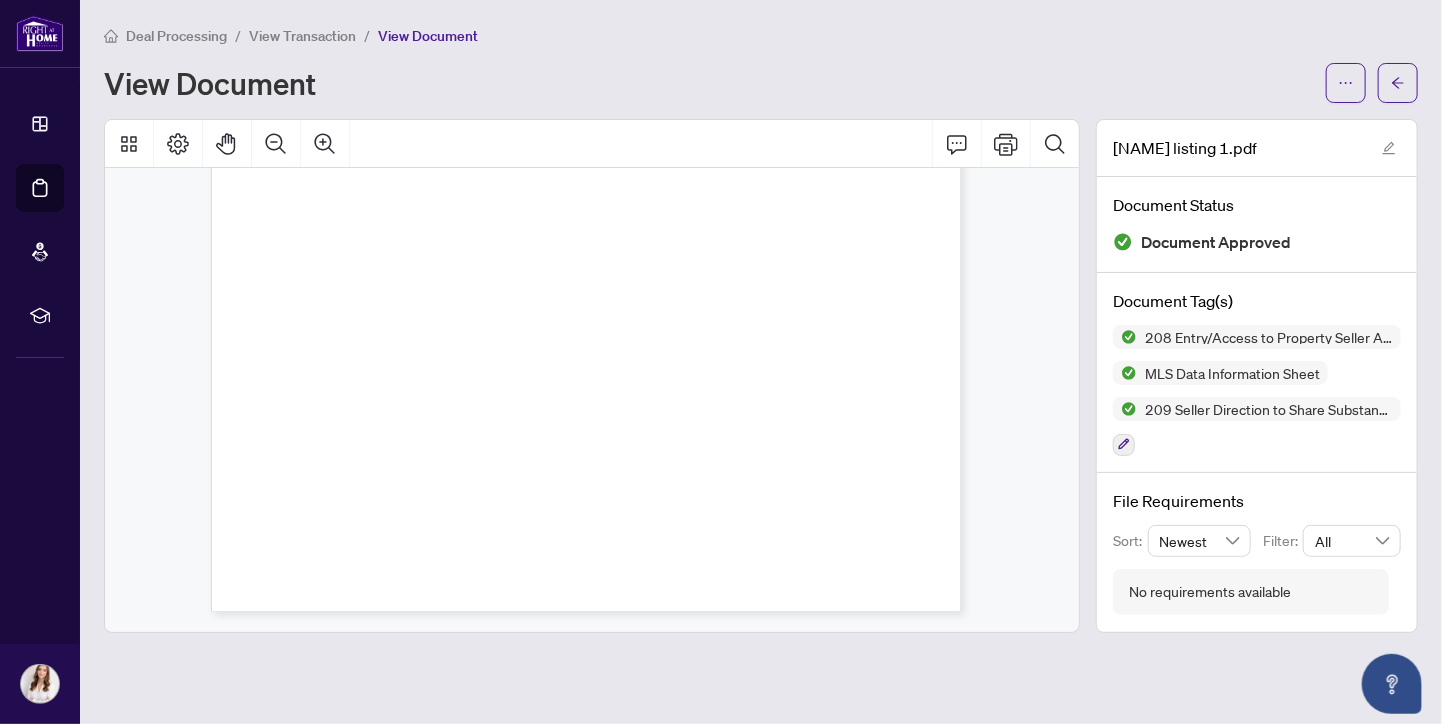 click at bounding box center [592, 144] 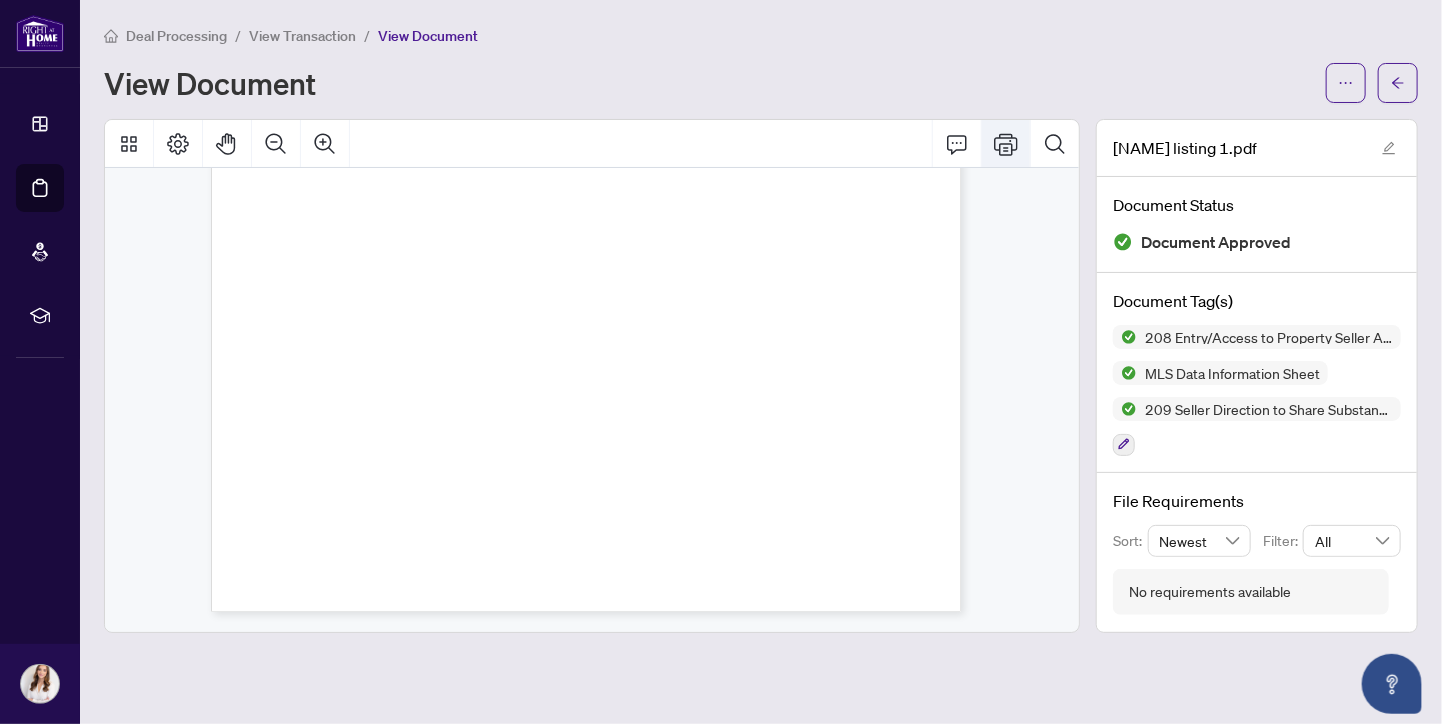 click at bounding box center [1006, 144] 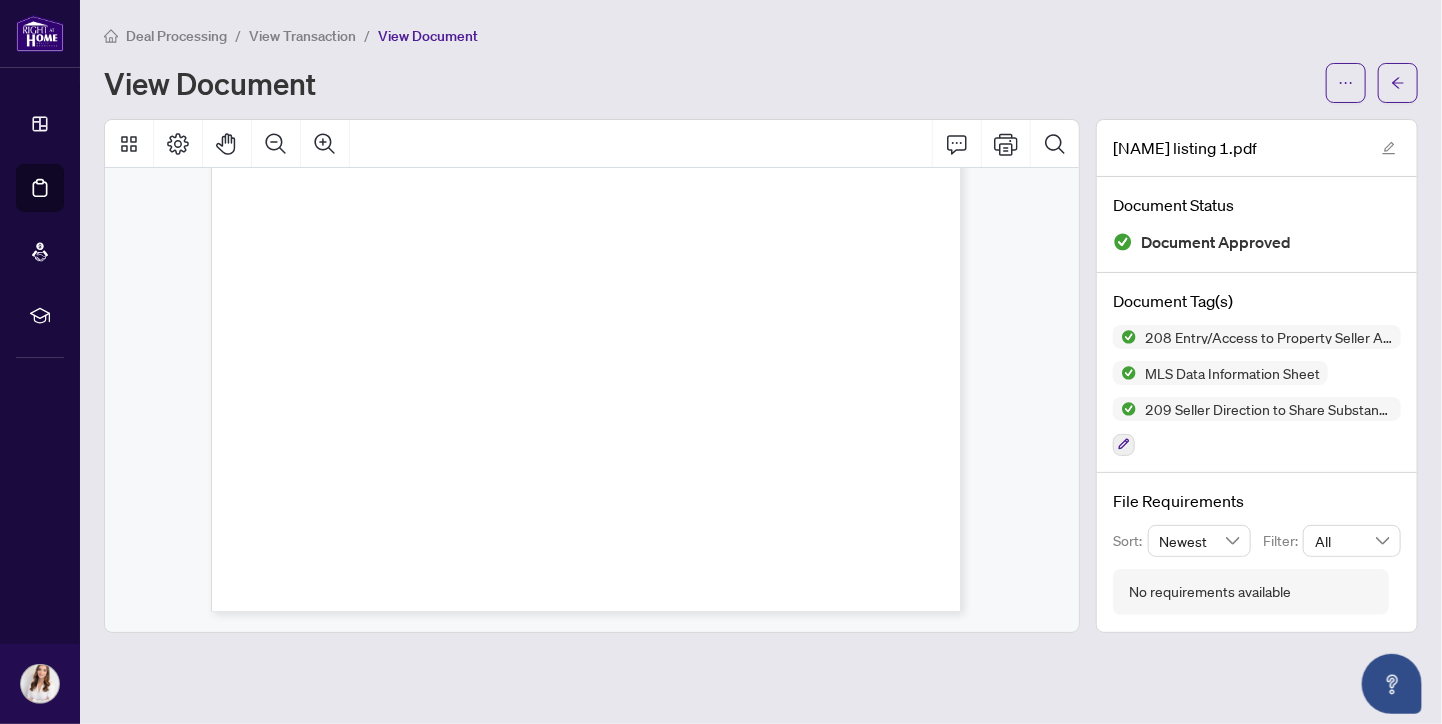 click on "Deal Processing" at bounding box center [176, 36] 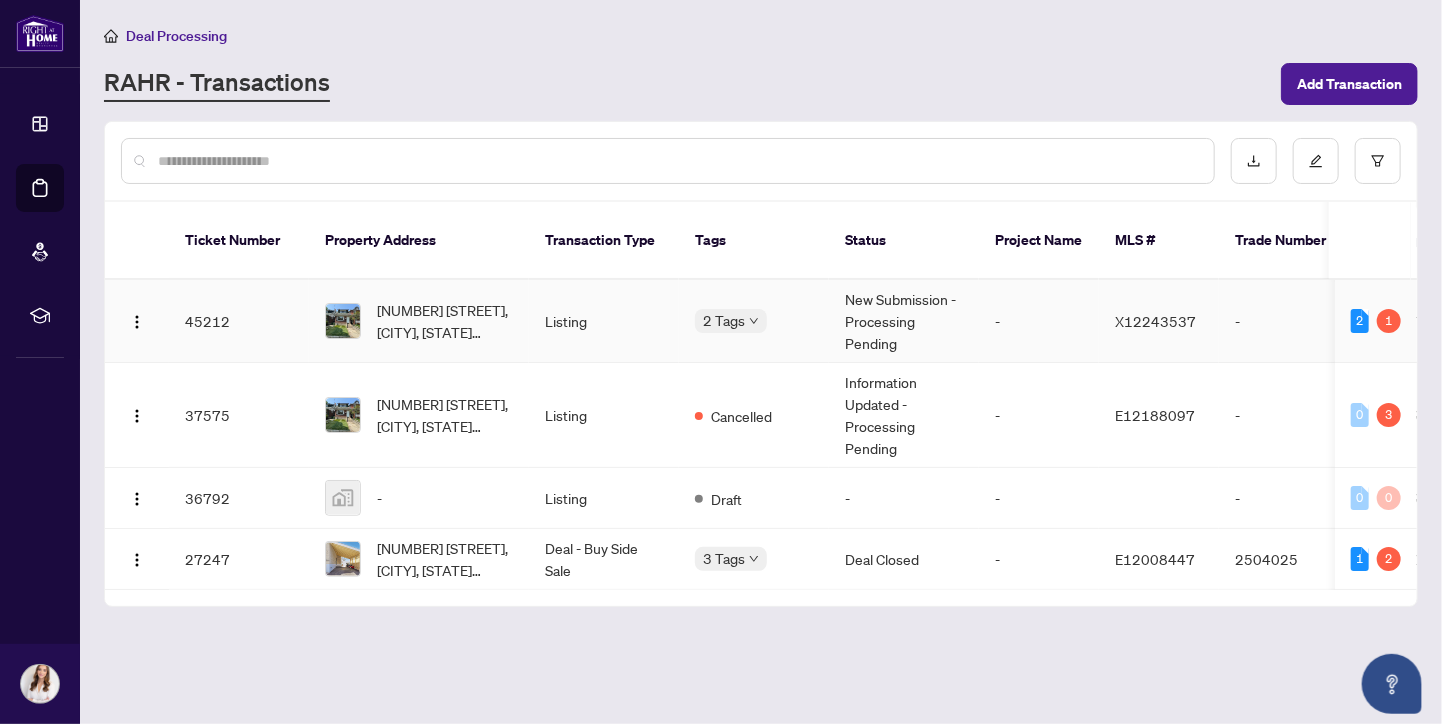 click on "Listing" at bounding box center (604, 321) 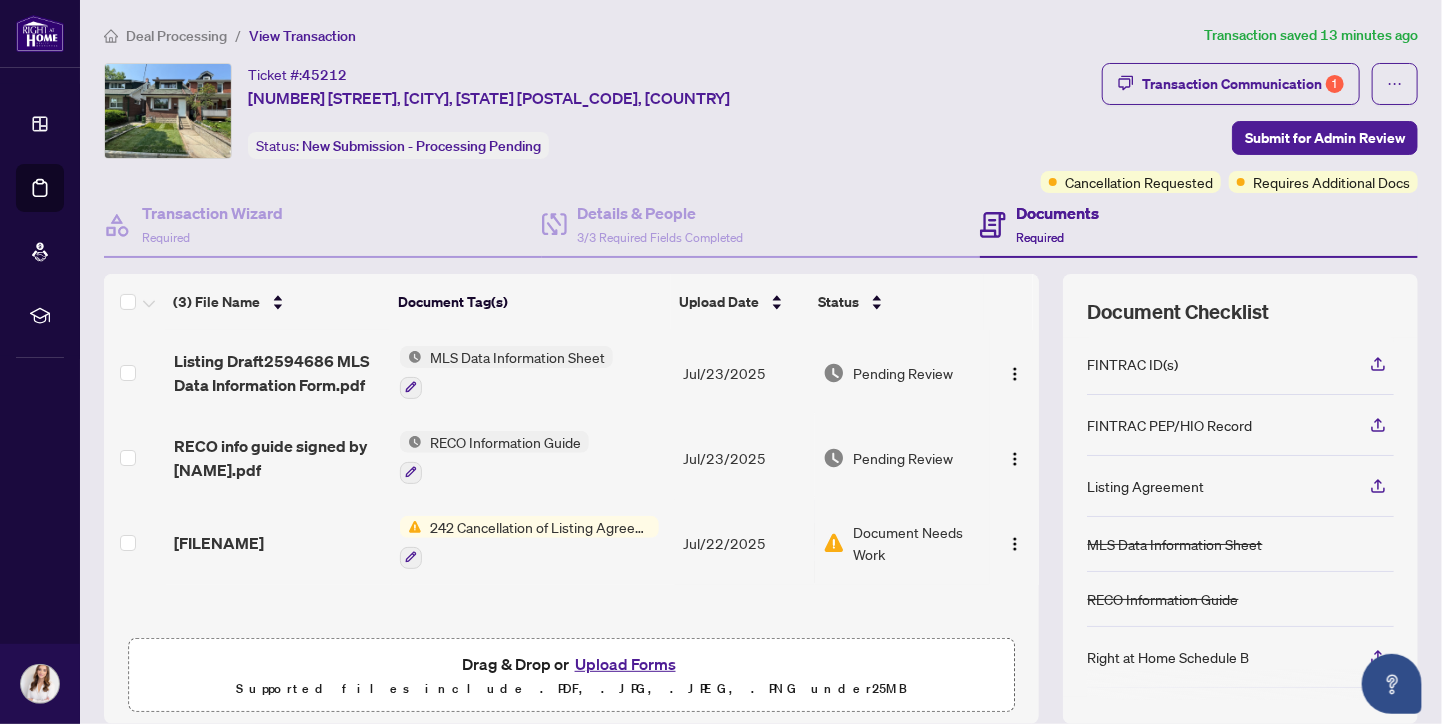 click on "Upload Forms" at bounding box center (625, 664) 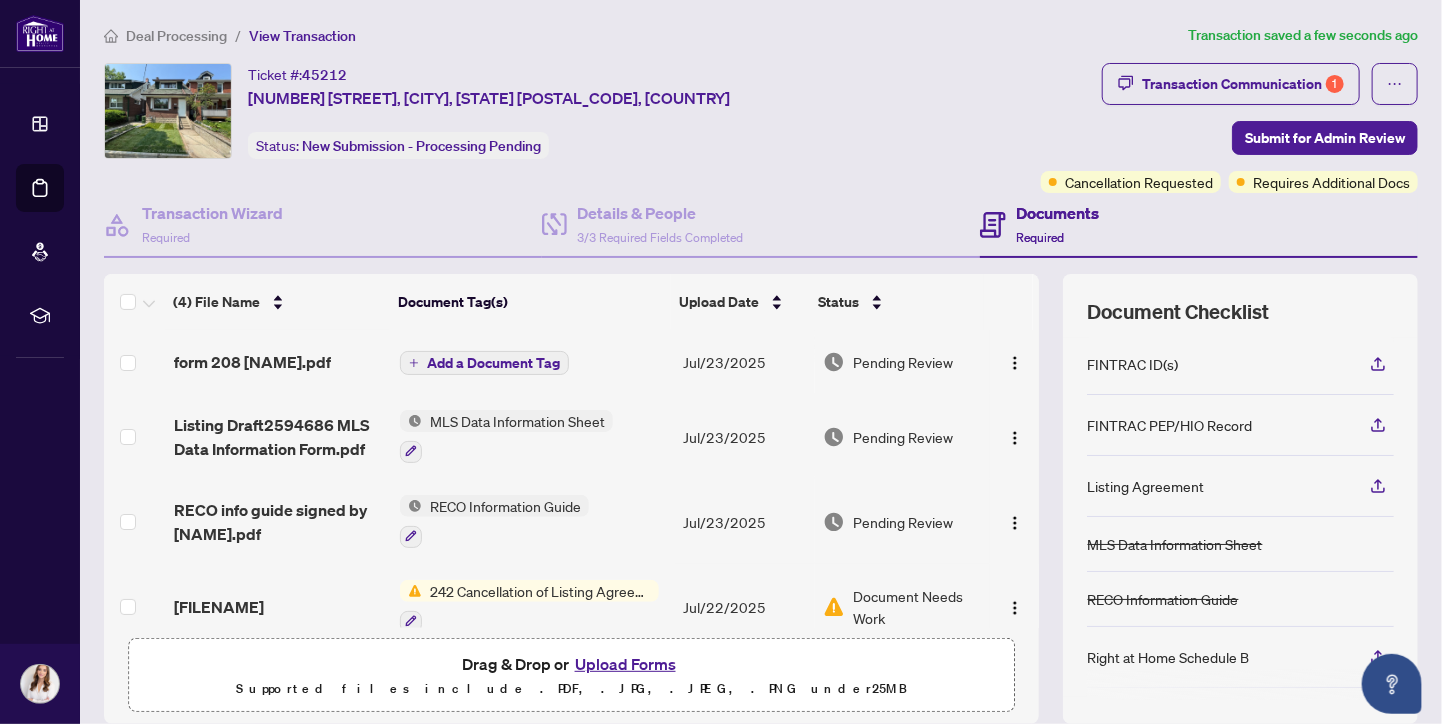 click on "Add a Document Tag" at bounding box center (493, 363) 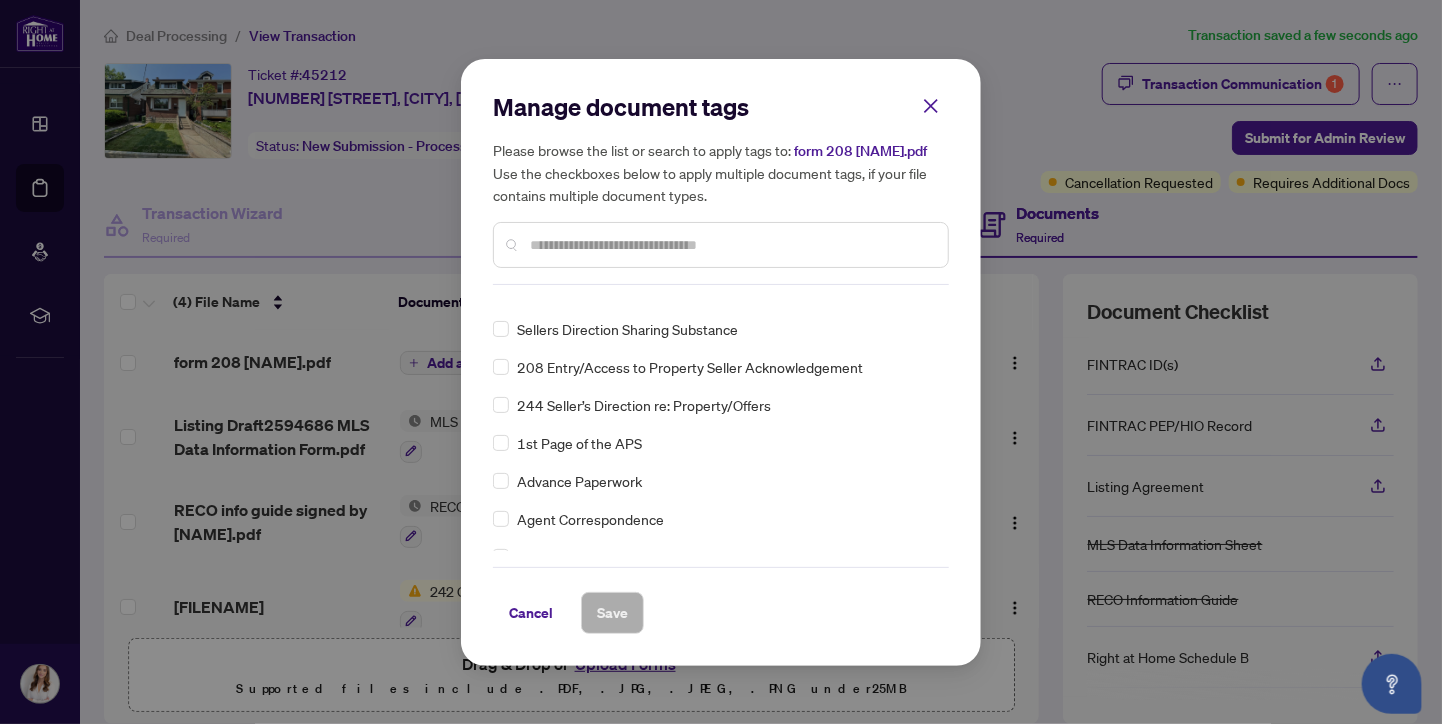 scroll, scrollTop: 220, scrollLeft: 0, axis: vertical 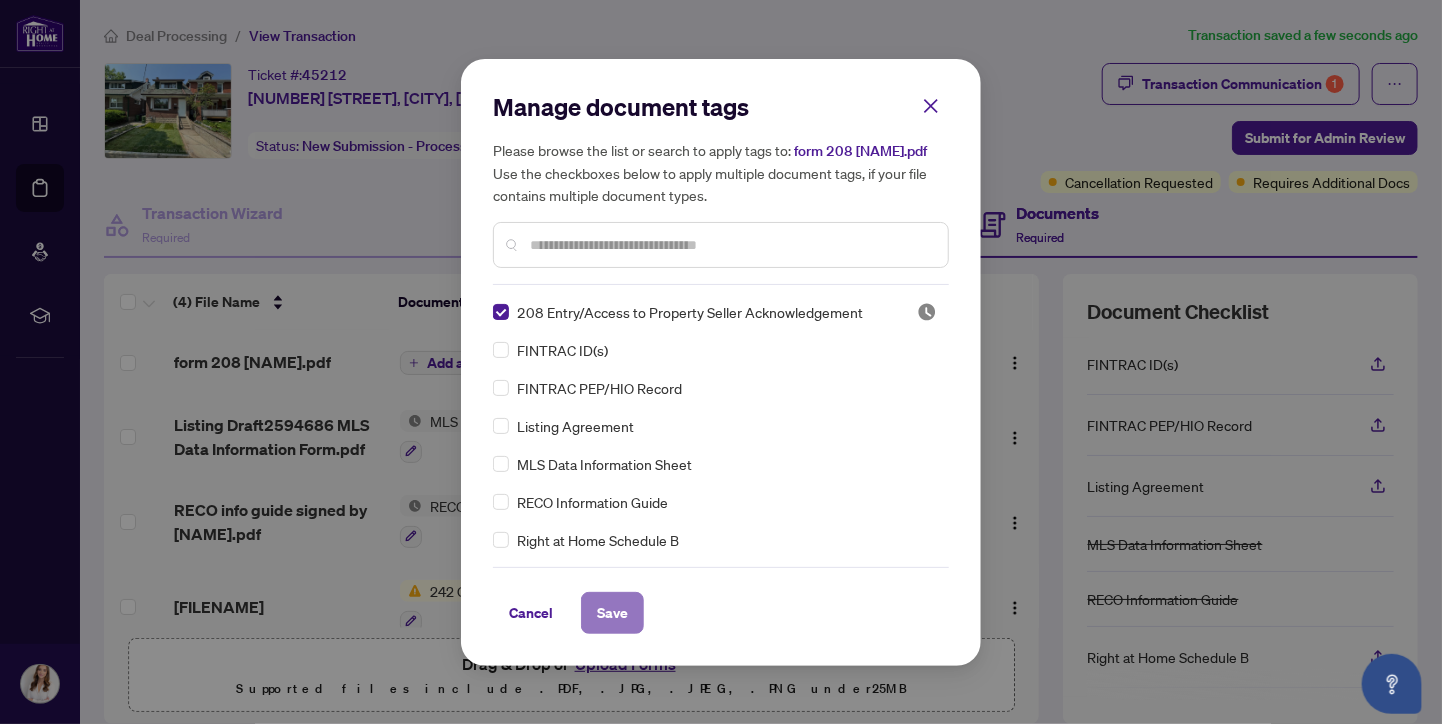 click on "Save" at bounding box center [612, 613] 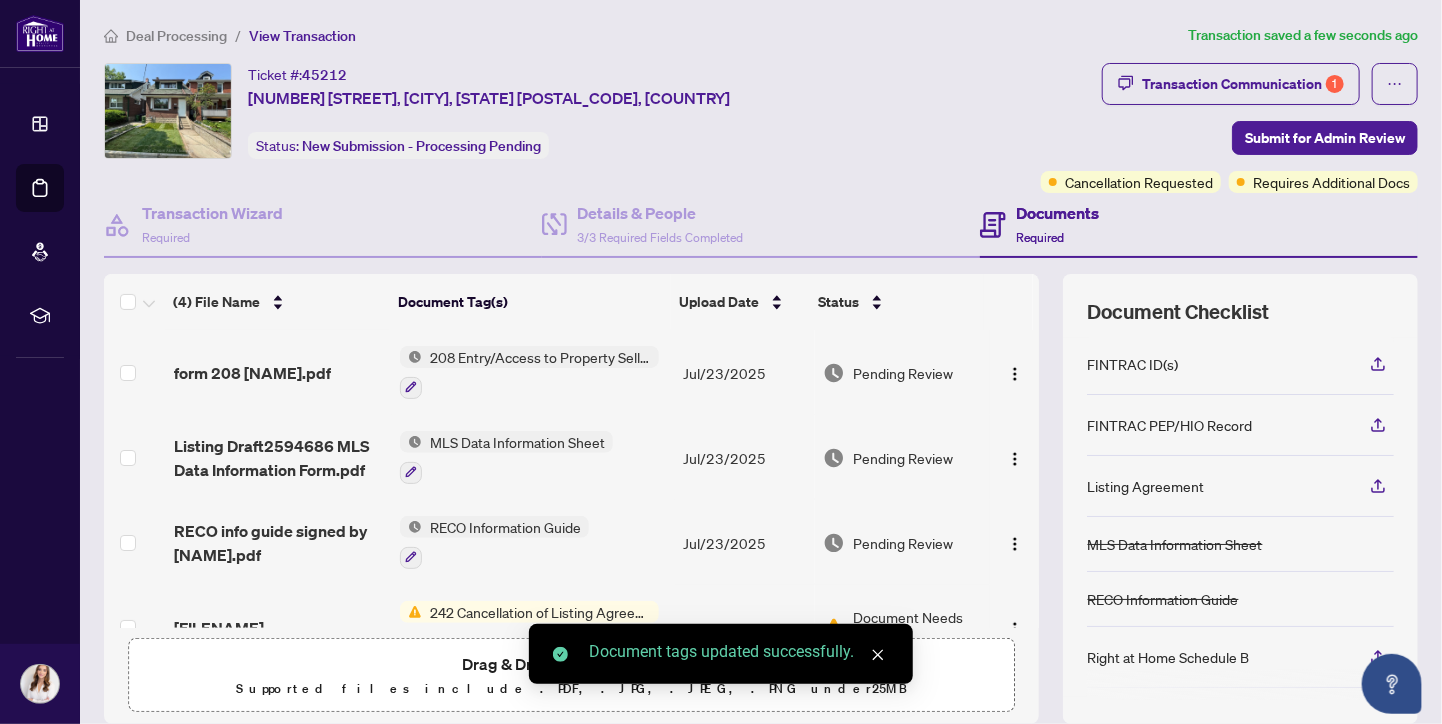 click at bounding box center (878, 655) 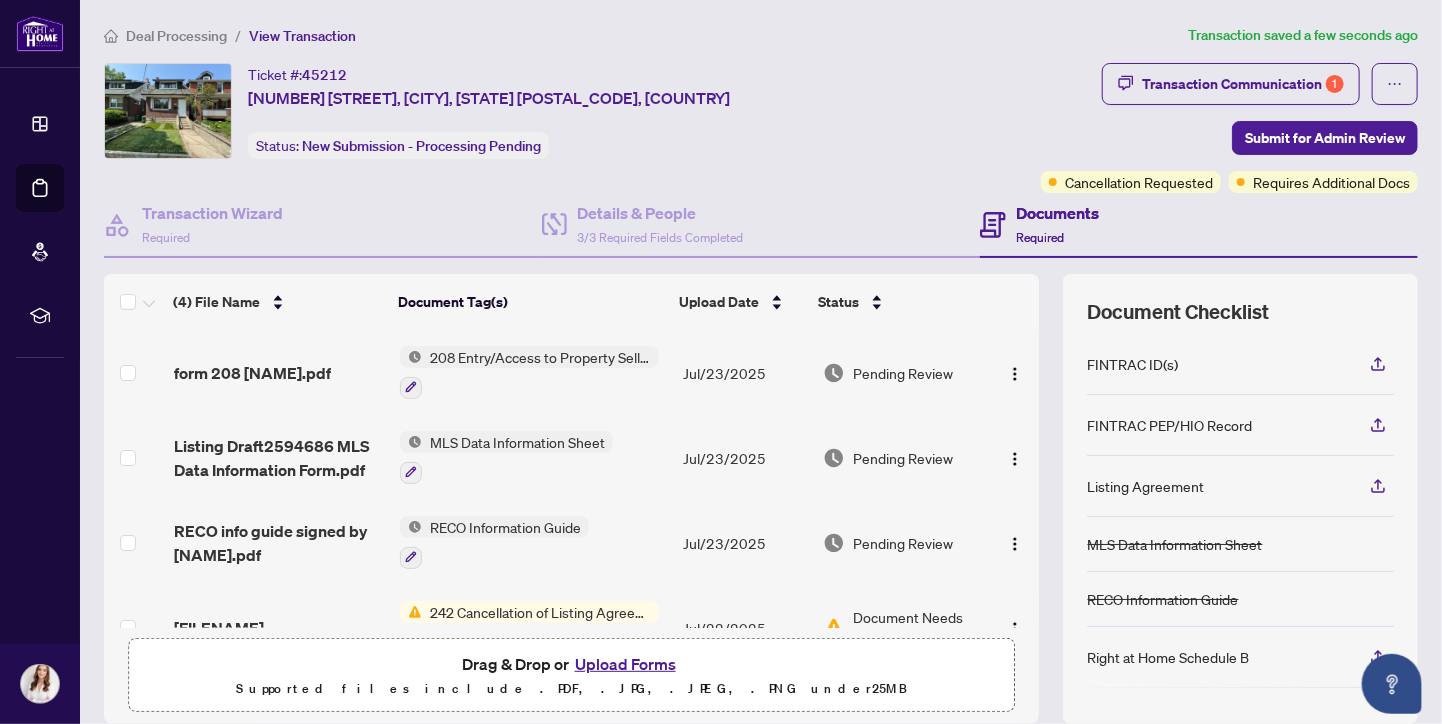 click on "Upload Forms" at bounding box center [625, 664] 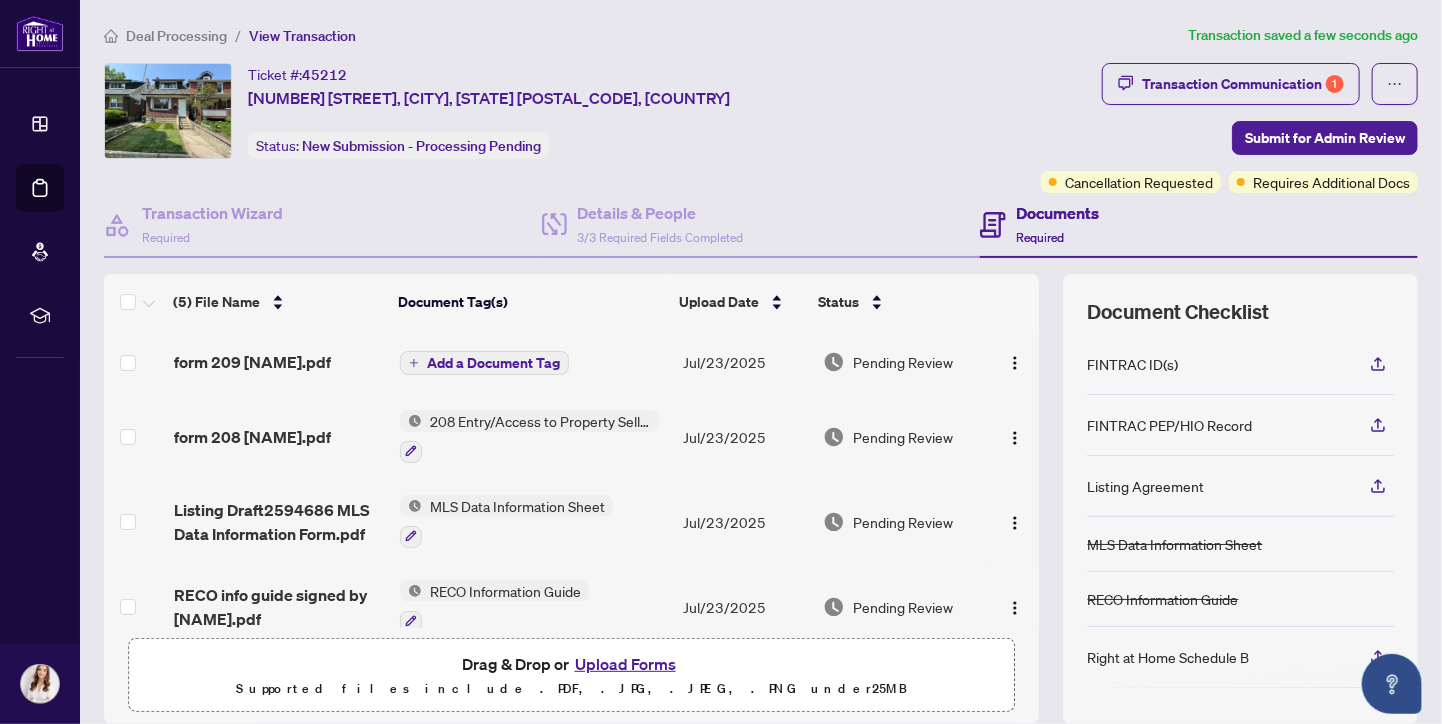 click on "Add a Document Tag" at bounding box center (493, 363) 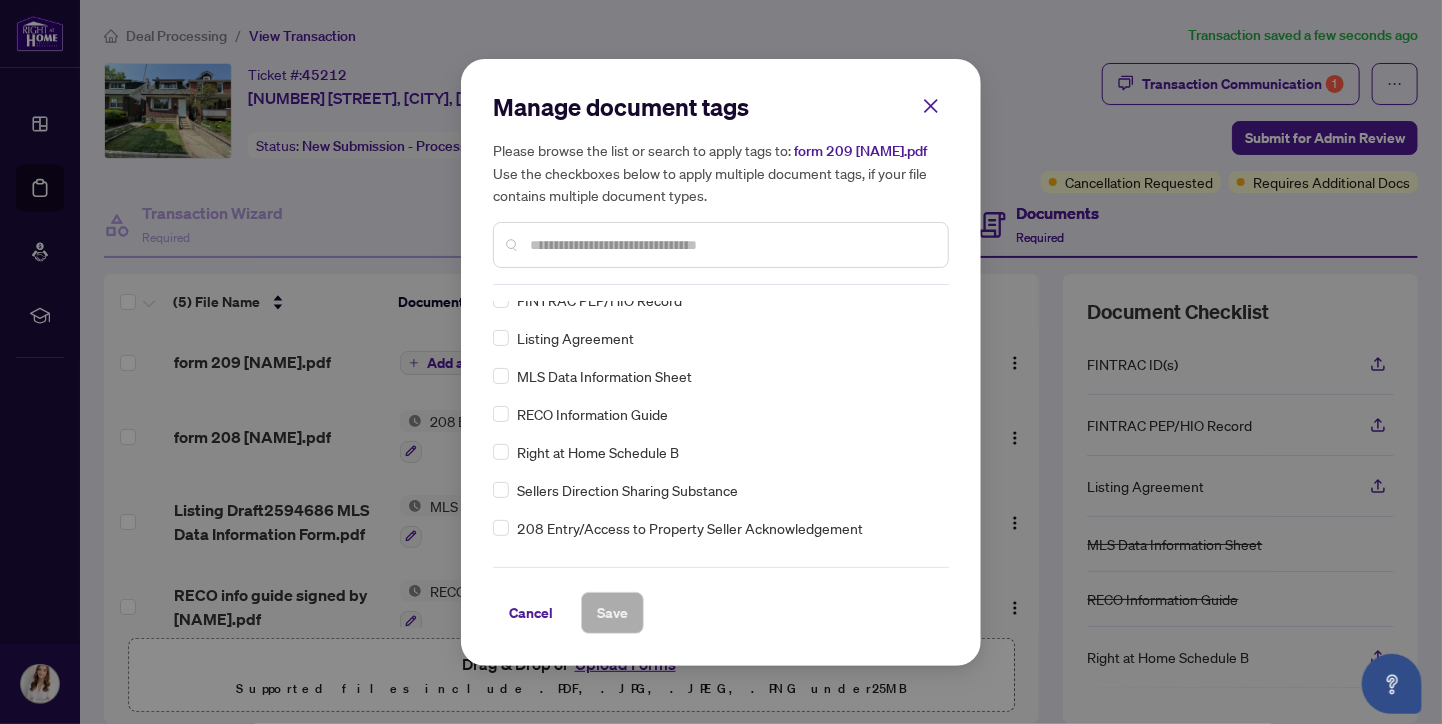 scroll, scrollTop: 56, scrollLeft: 0, axis: vertical 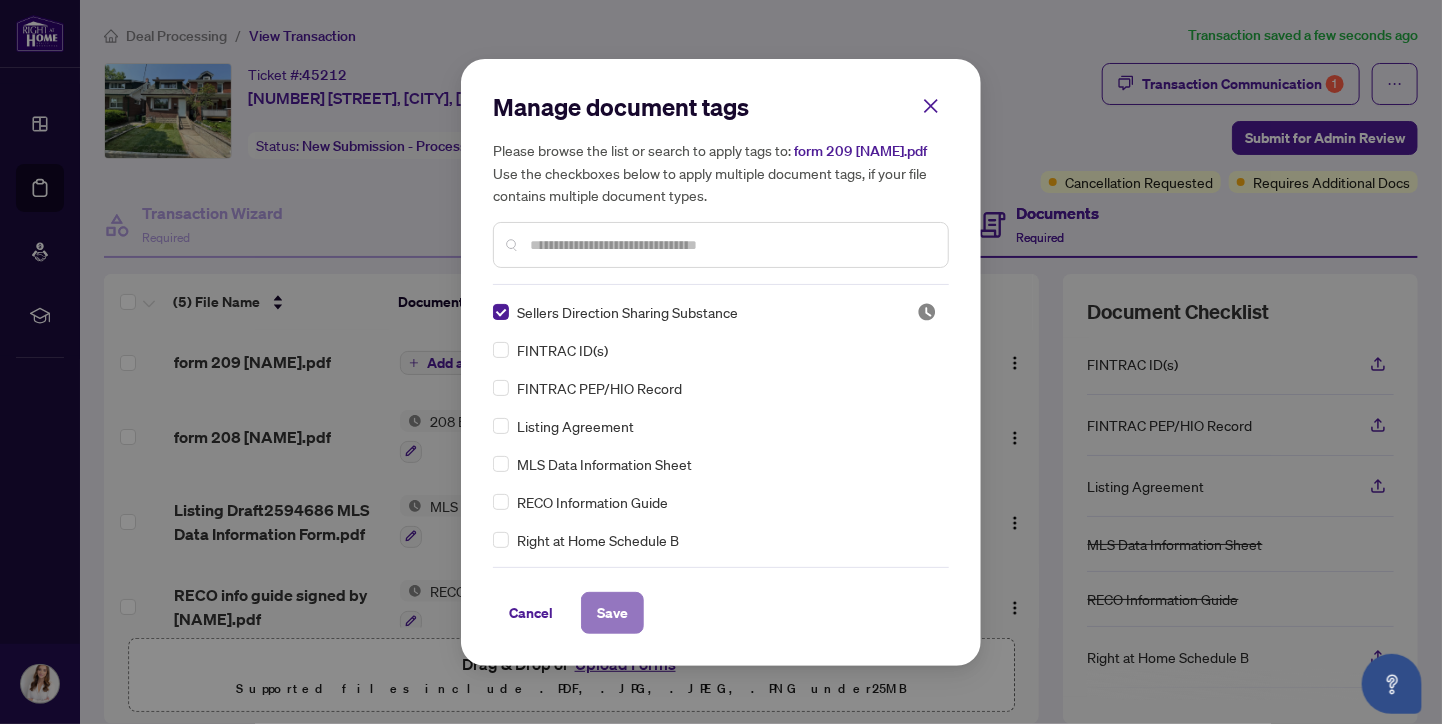 click on "Save" at bounding box center (612, 613) 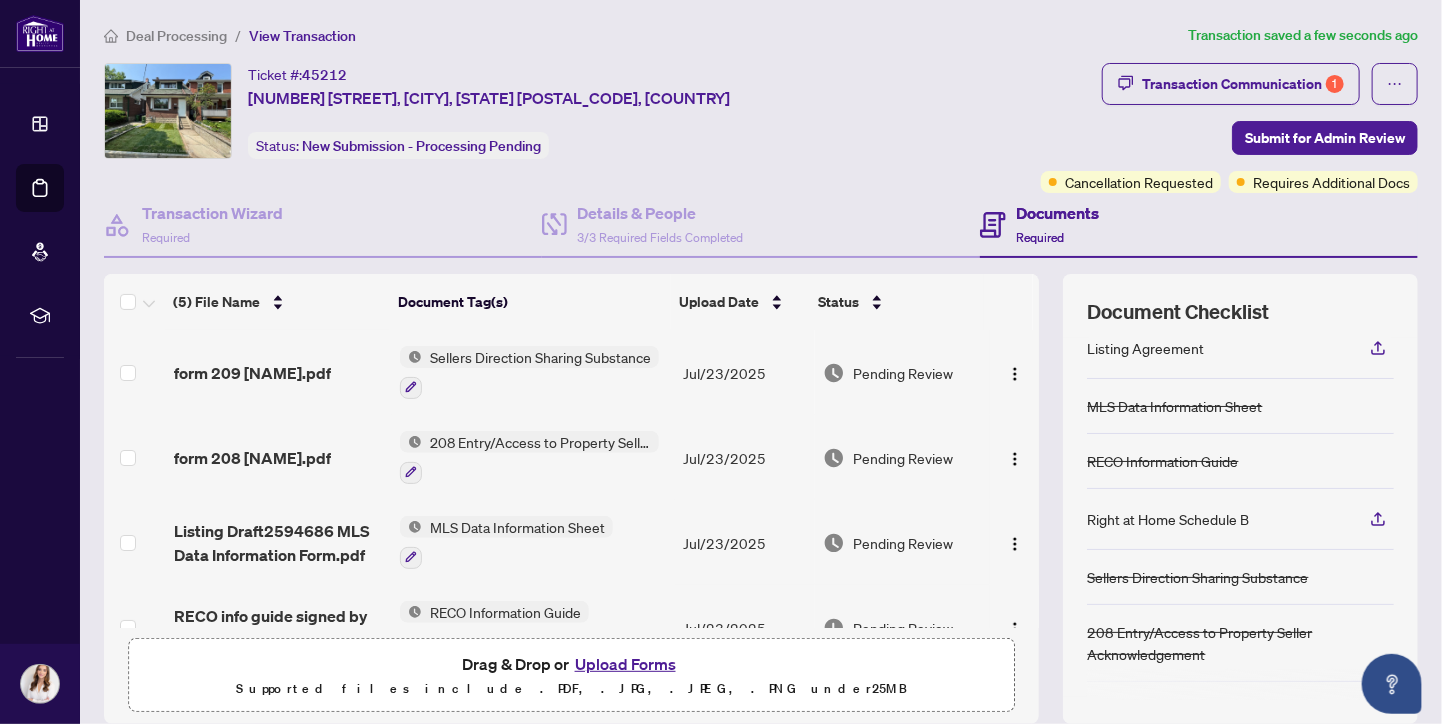 scroll, scrollTop: 184, scrollLeft: 0, axis: vertical 